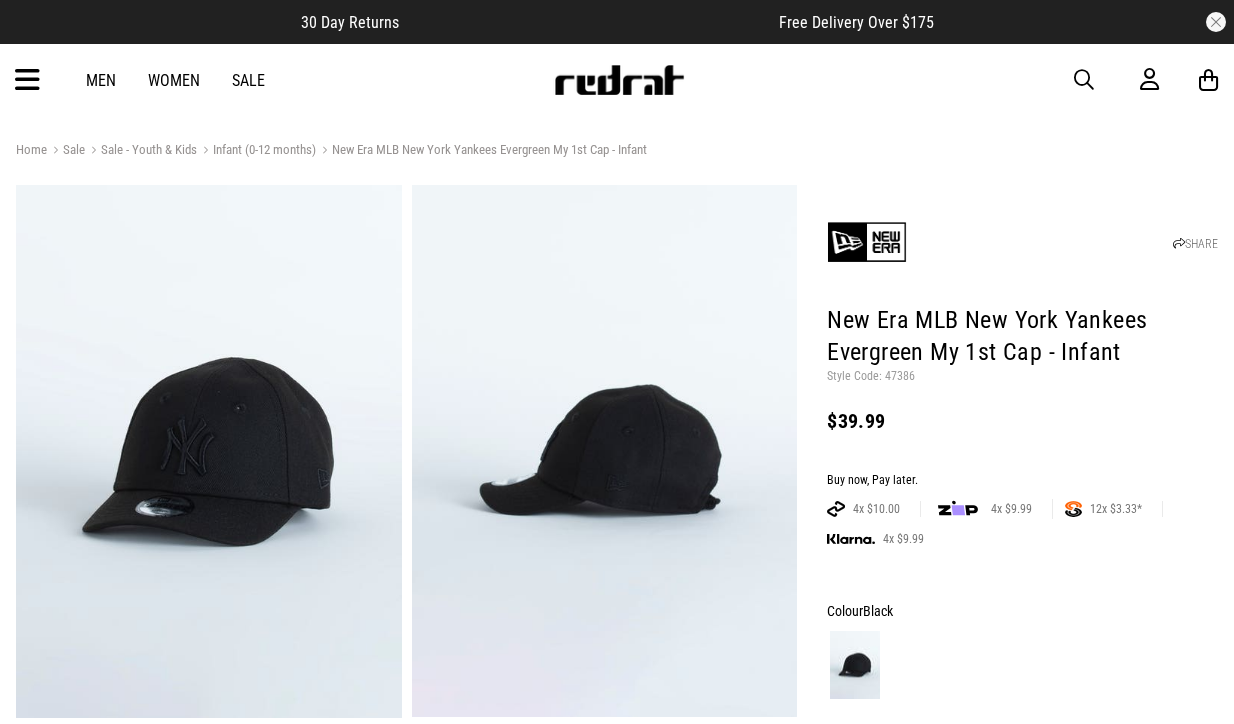 scroll, scrollTop: 0, scrollLeft: 0, axis: both 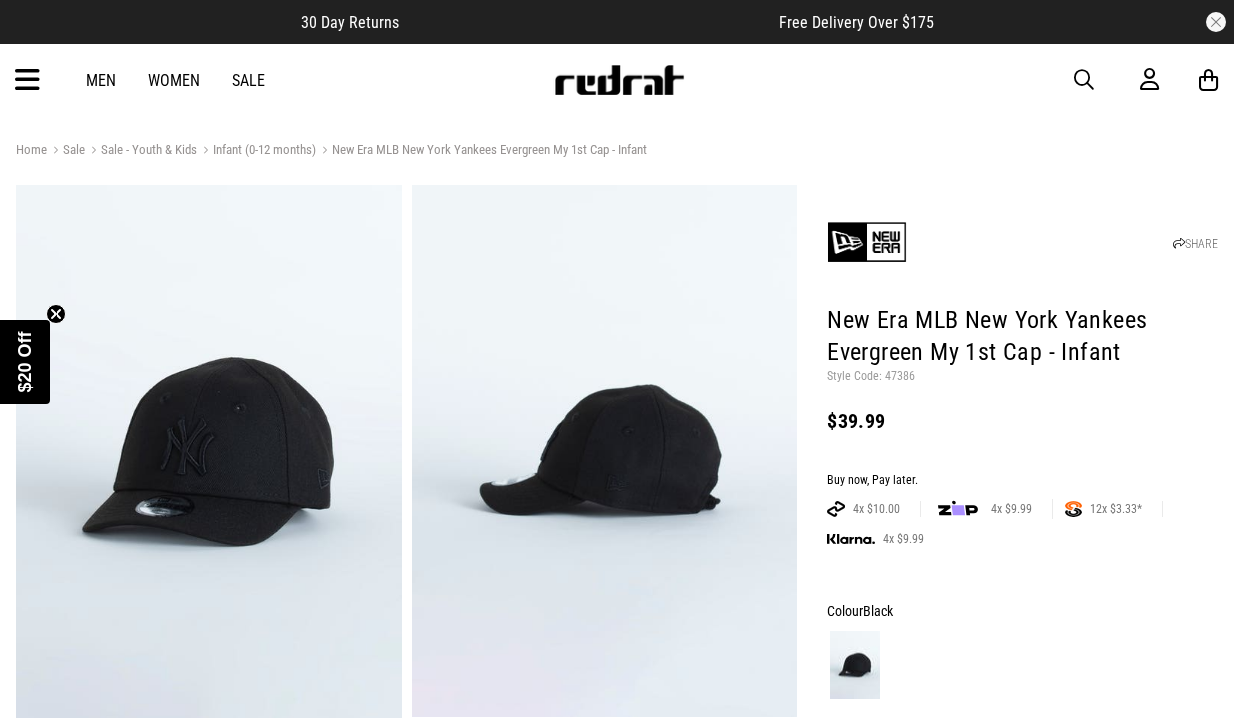 click on "Men   Women   Sale     Sign in     New       Back         Footwear       Back         Mens       Back         Womens       Back         Youth & Kids       Back         Jewellery       Back         Headwear       Back         Accessories       Back         Deals       Back         Sale   UP TO 60% OFF
Shop by Brand
adidas
Converse
New Era
See all brands     Gift Cards   Find a Store   Delivery   Returns & Exchanges   FAQ   Contact Us
Payment Options Only at Red Rat
Let's keep in touch
Back" at bounding box center (617, 80) 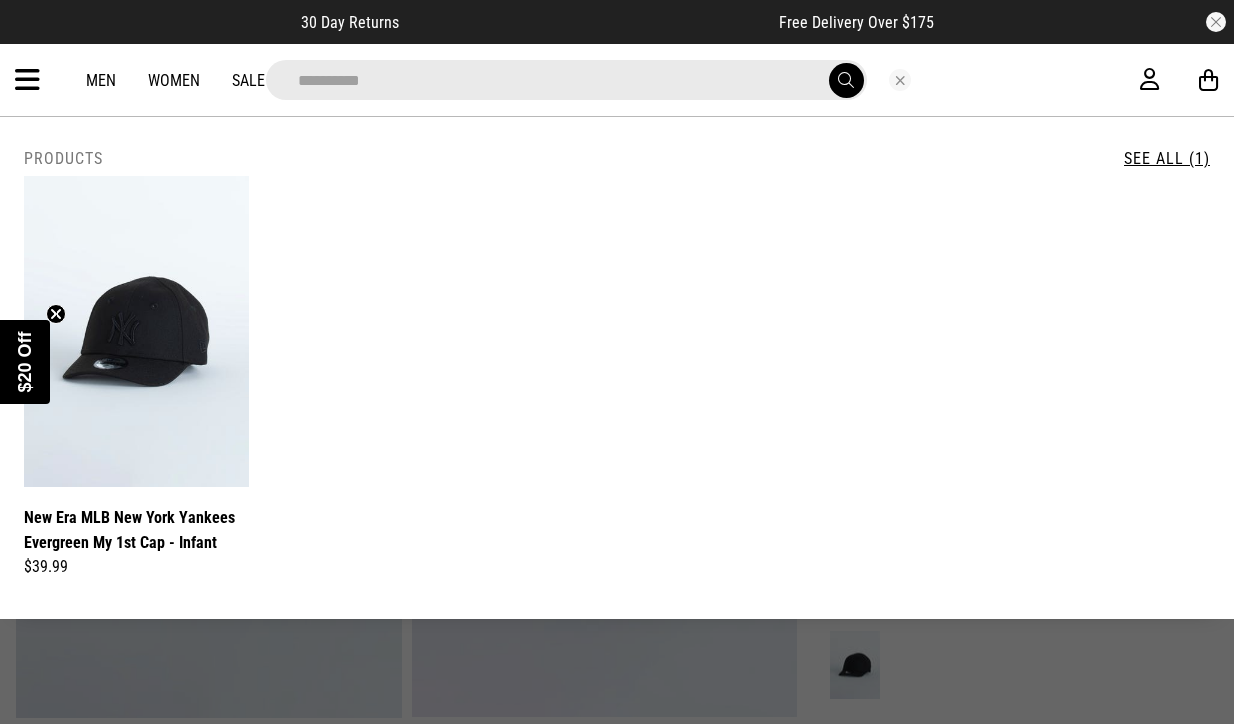 type on "**********" 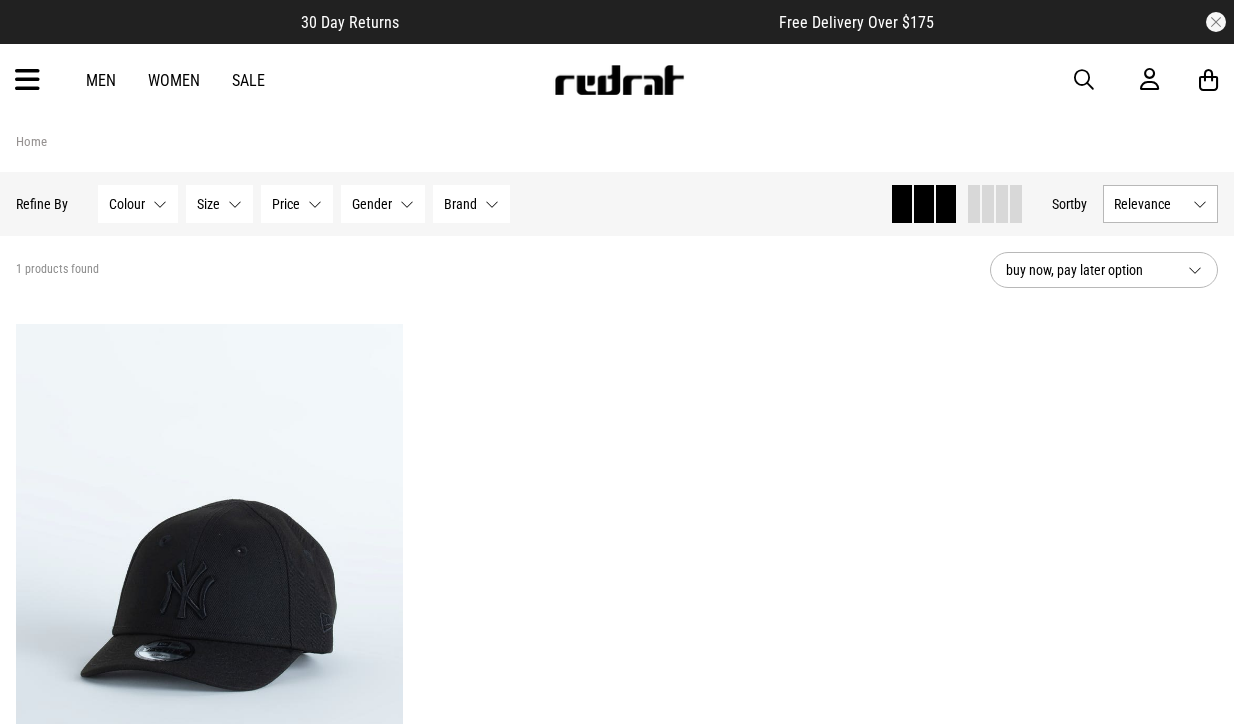 scroll, scrollTop: 0, scrollLeft: 0, axis: both 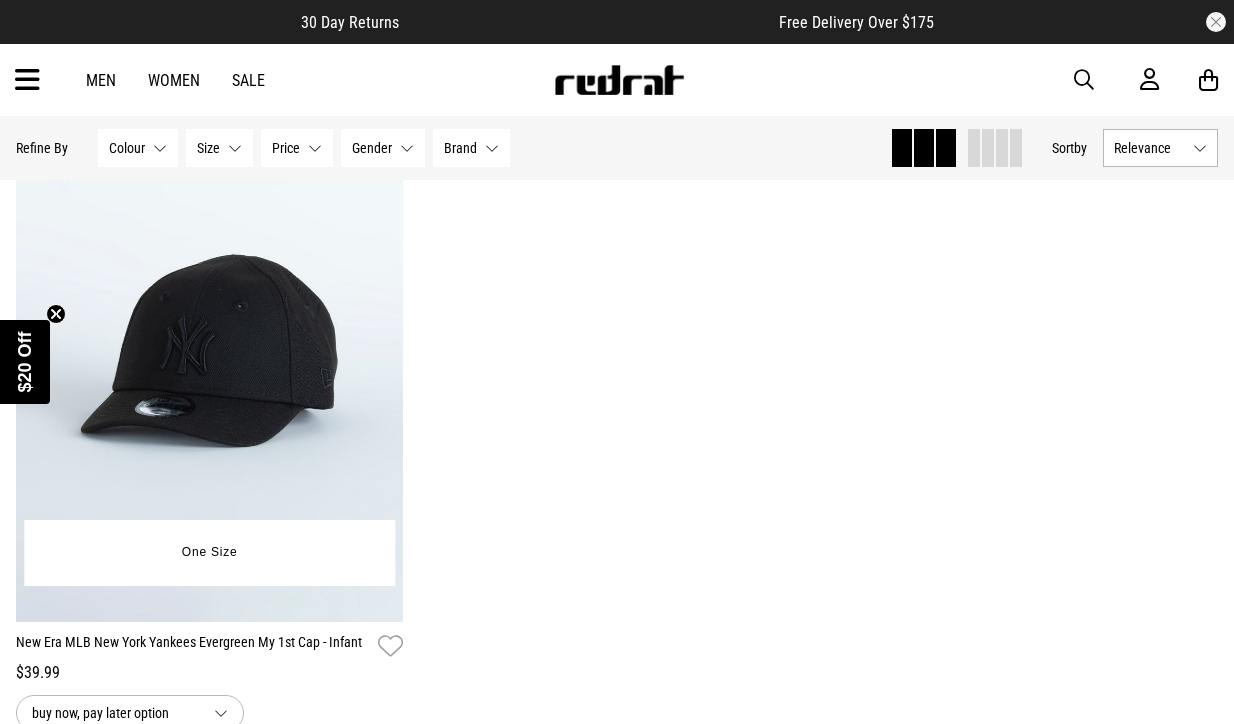 click at bounding box center [210, 350] 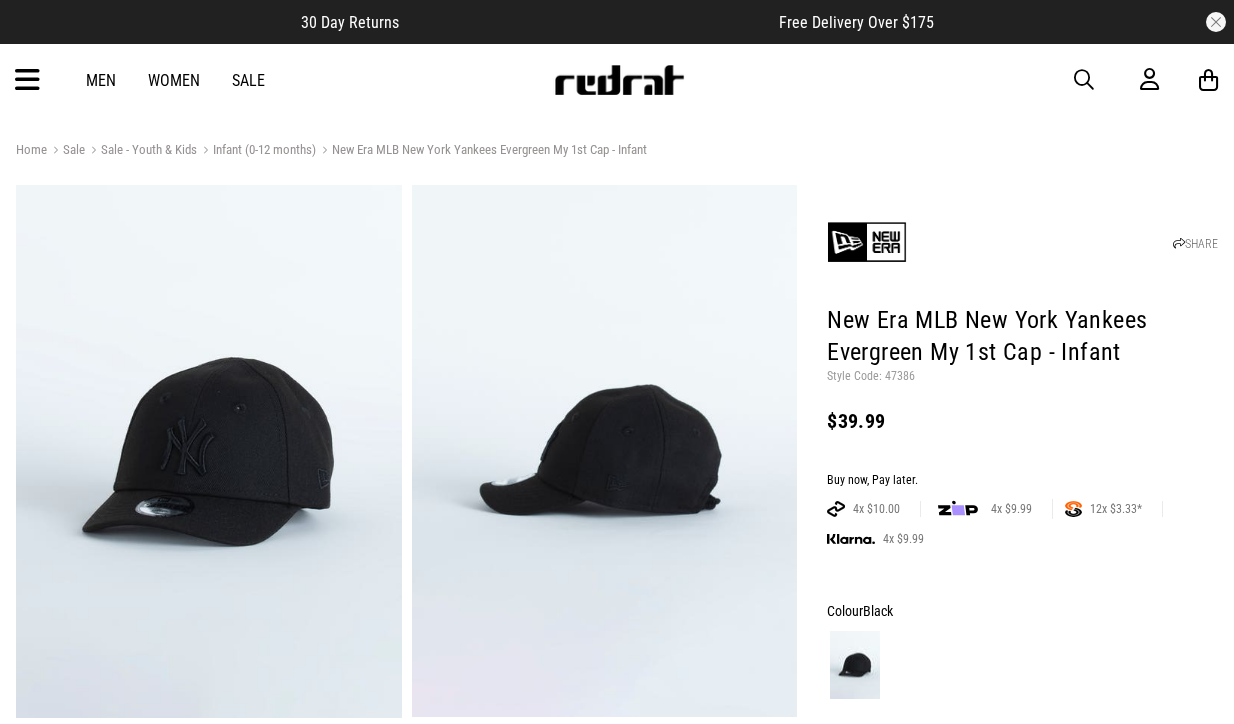 scroll, scrollTop: 0, scrollLeft: 0, axis: both 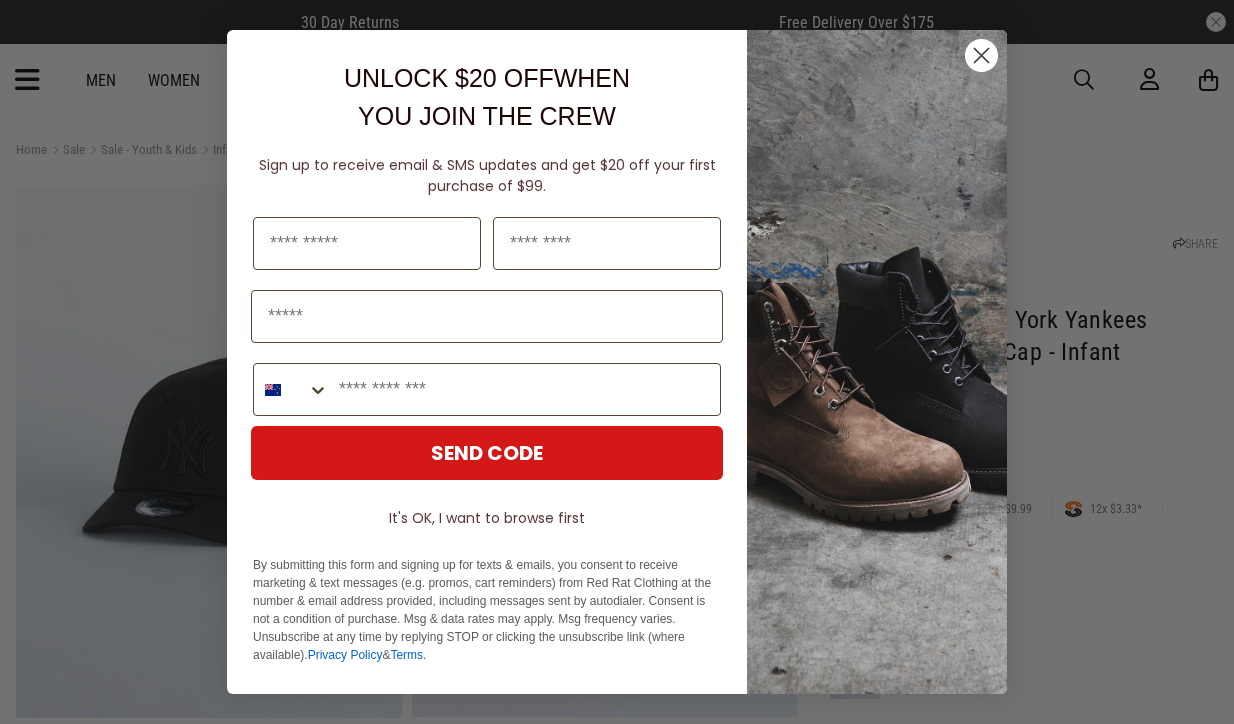 click 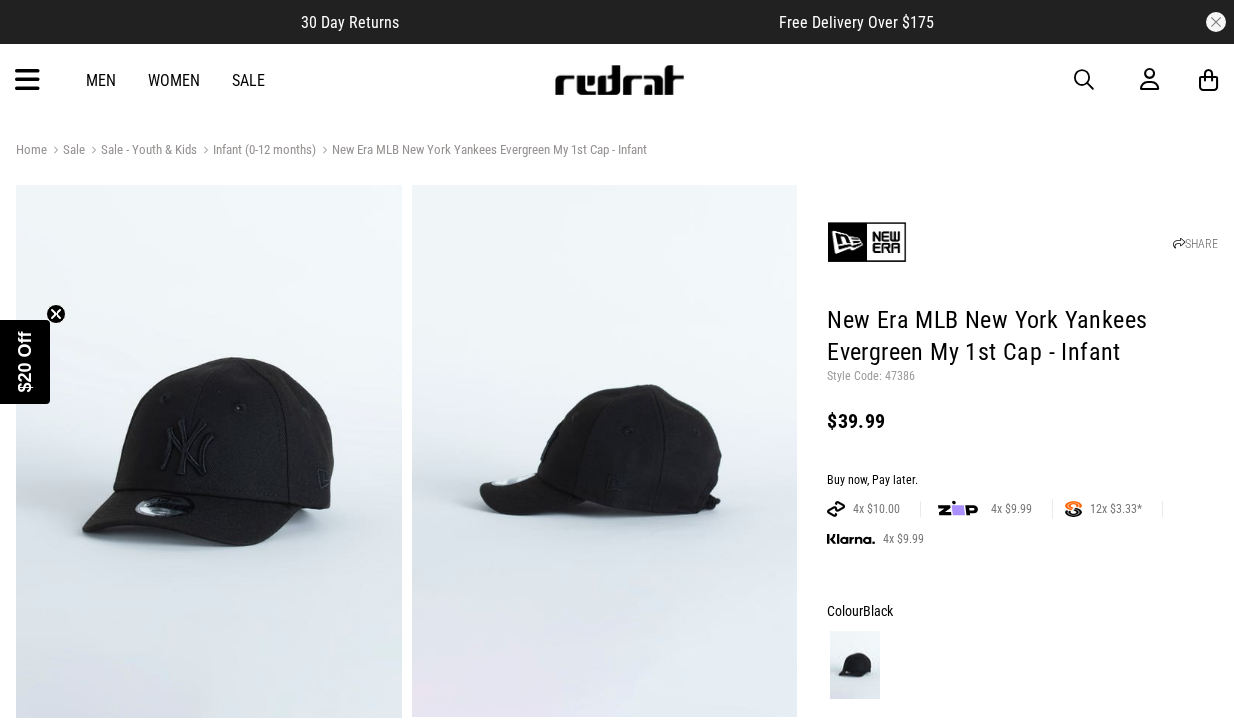 click at bounding box center (27, 80) 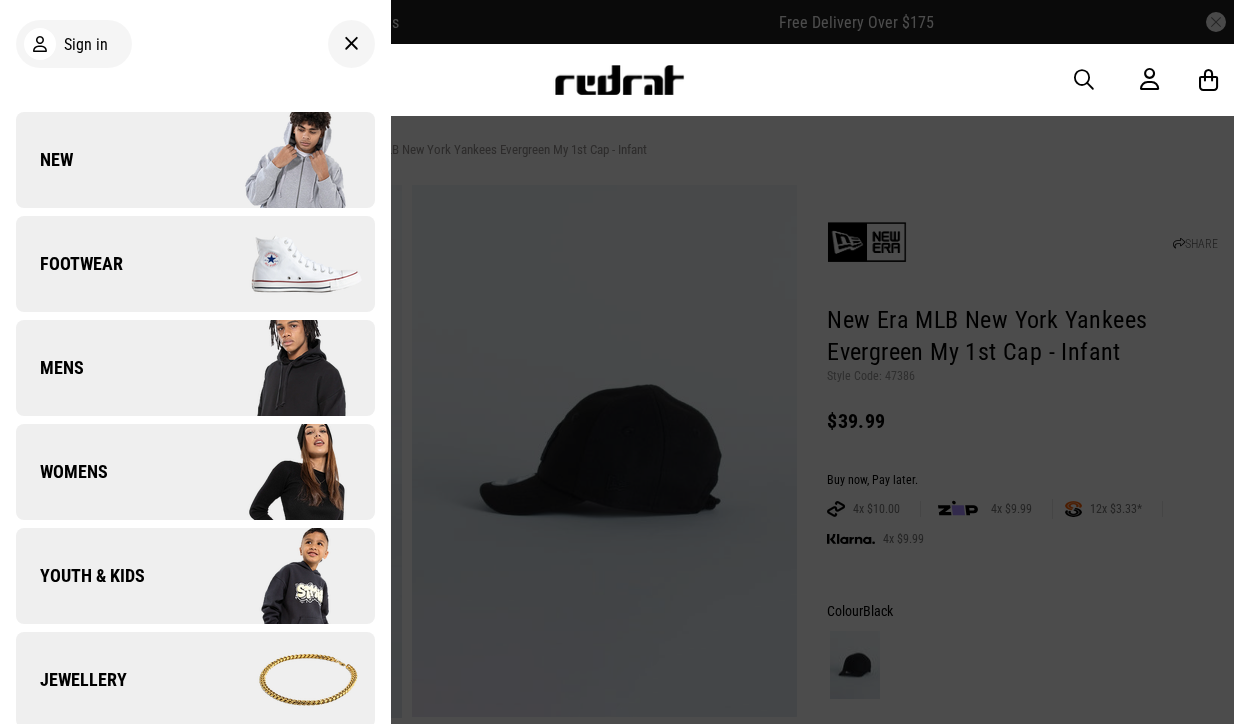click at bounding box center [284, 576] 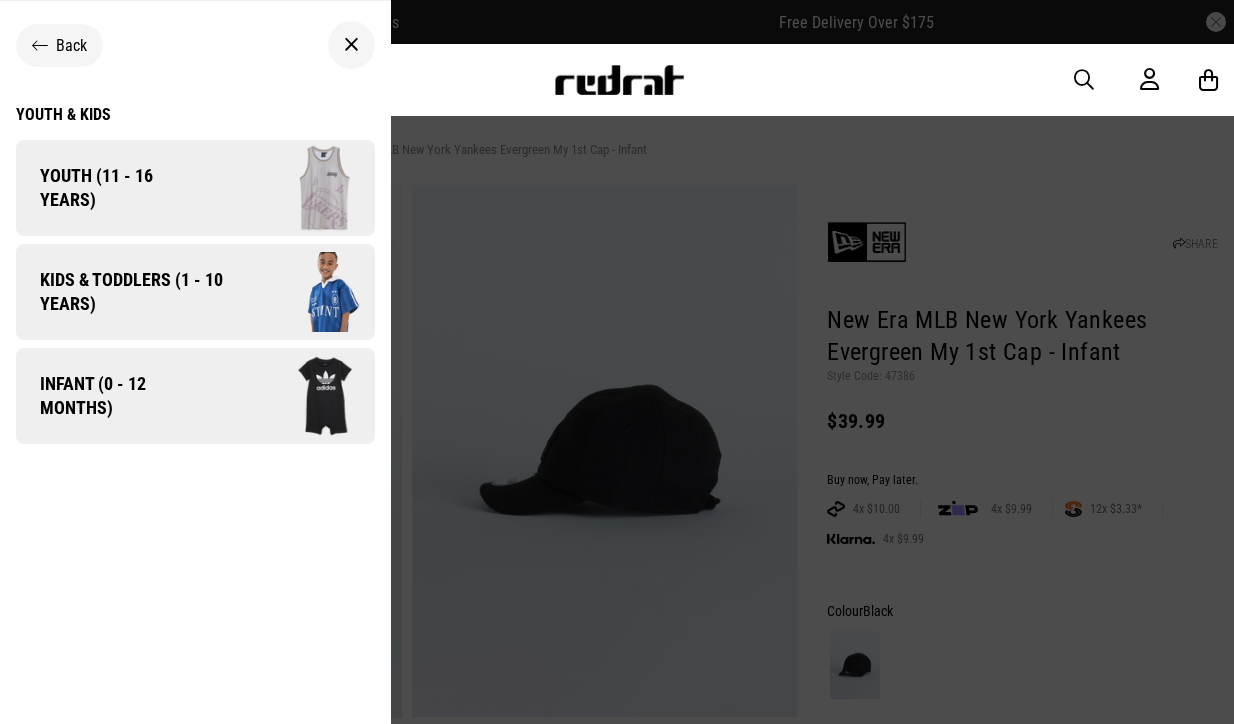 click at bounding box center (292, 396) 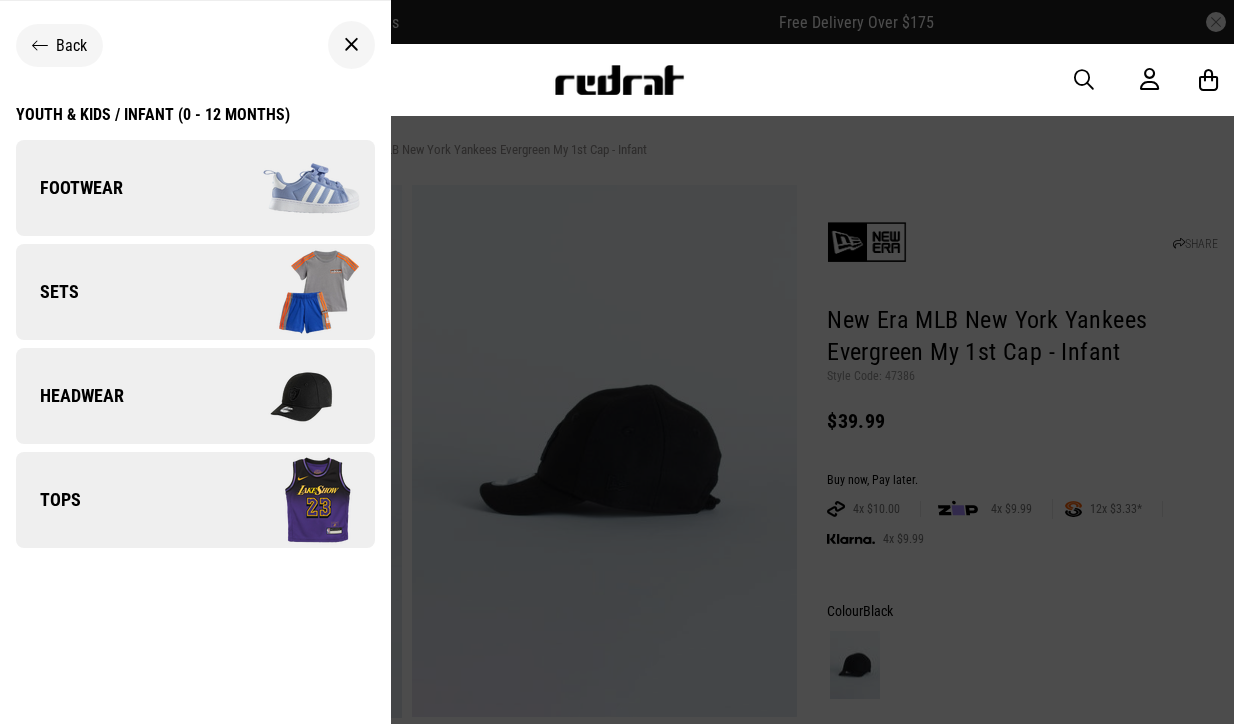 click on "Youth & Kids / Infant (0 - 12 months)" at bounding box center [153, 114] 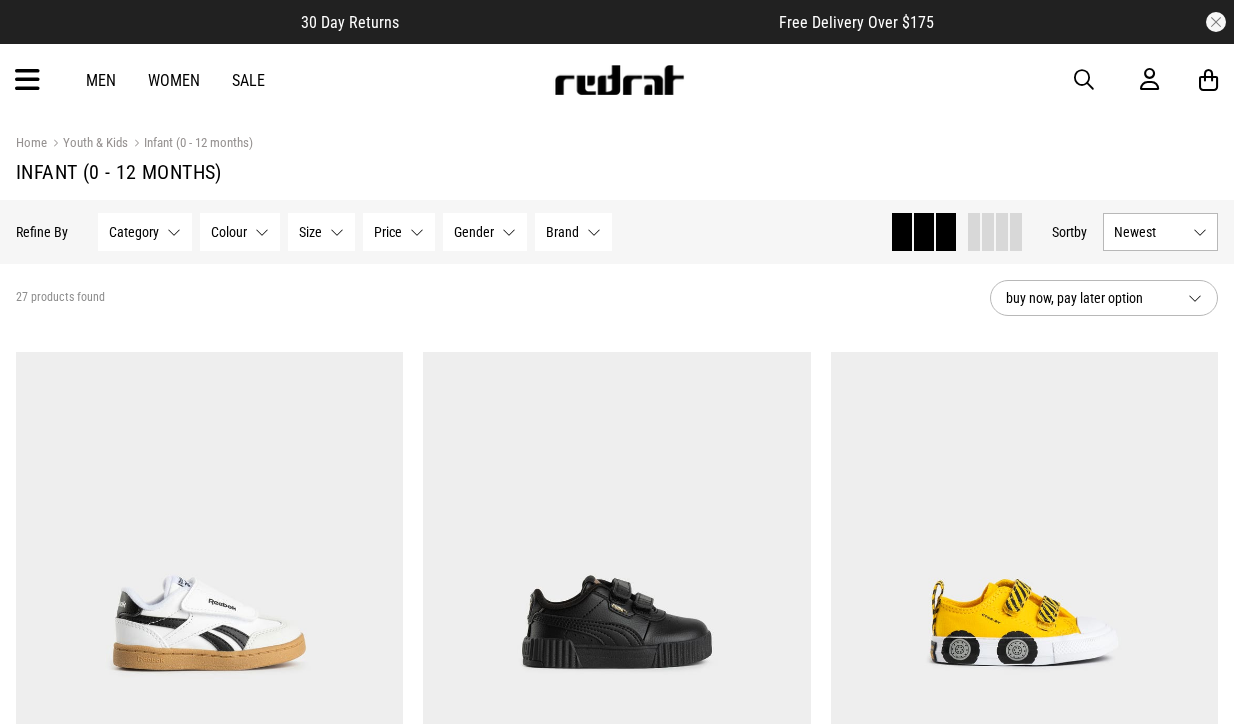 scroll, scrollTop: 0, scrollLeft: 0, axis: both 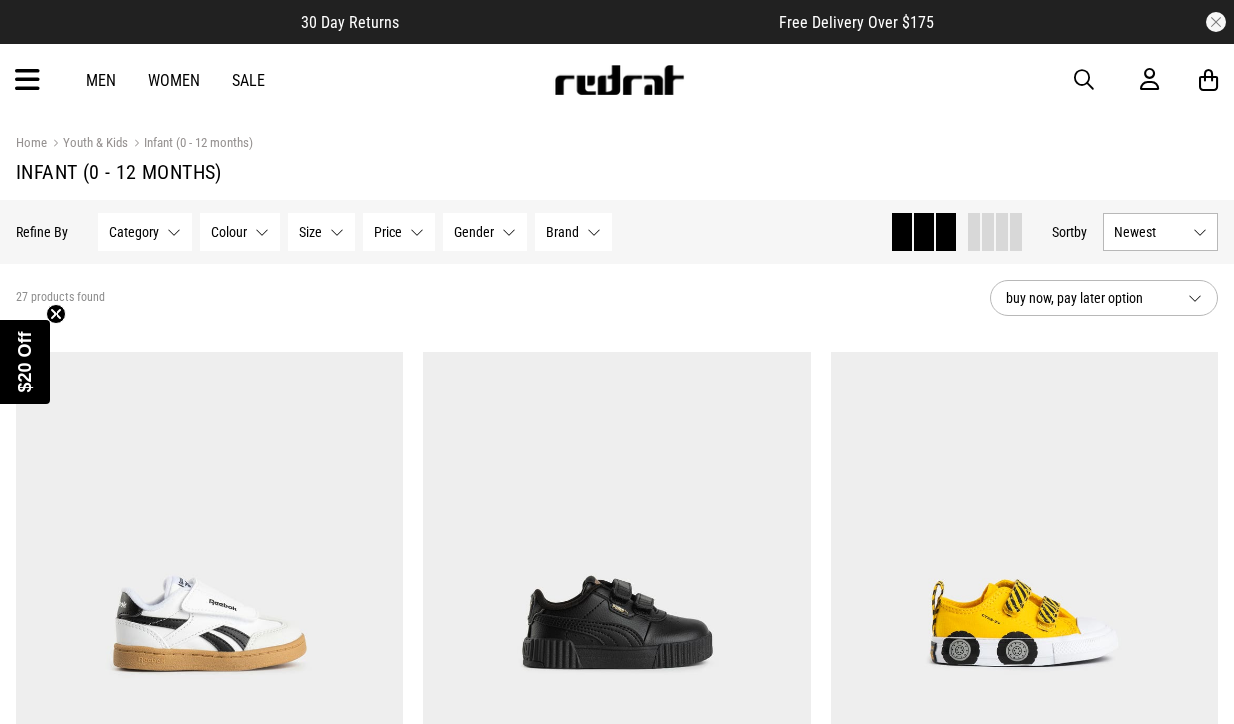 click on "Newest" at bounding box center (1160, 232) 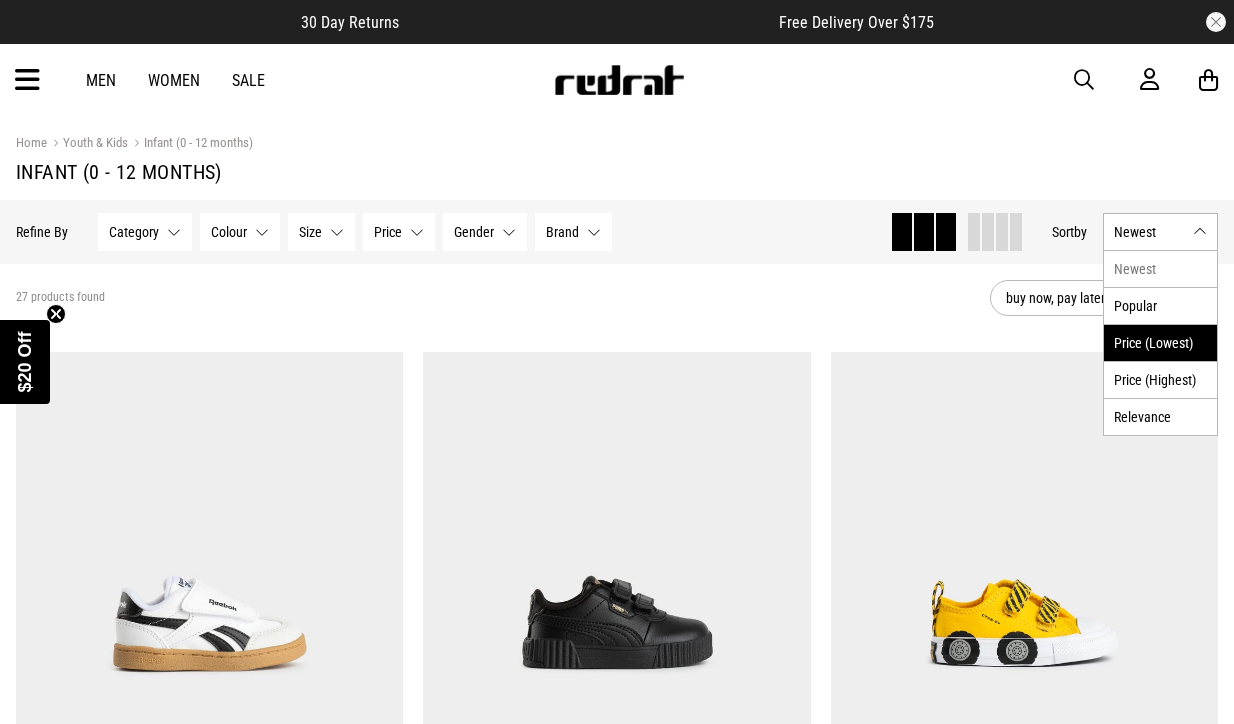 click on "Price (Lowest)" at bounding box center [1160, 342] 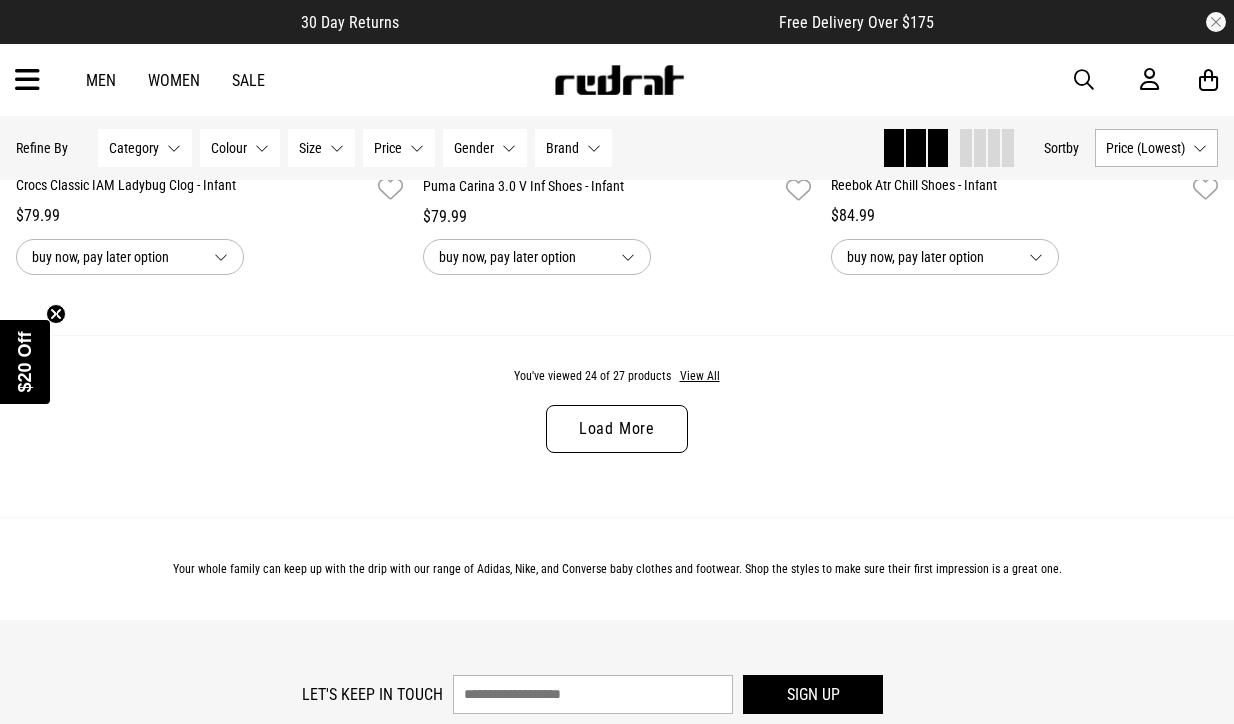scroll, scrollTop: 5637, scrollLeft: 0, axis: vertical 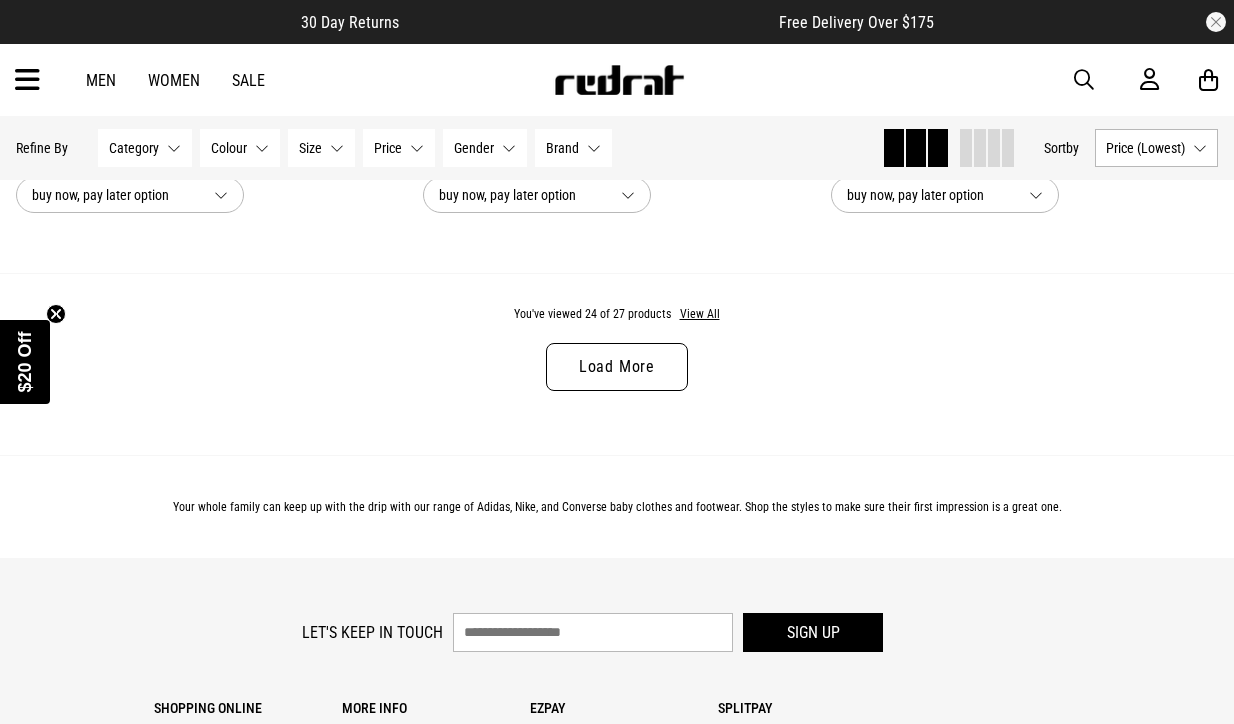 click on "You've viewed 24 of 27 products  View All   Load More" at bounding box center [617, 364] 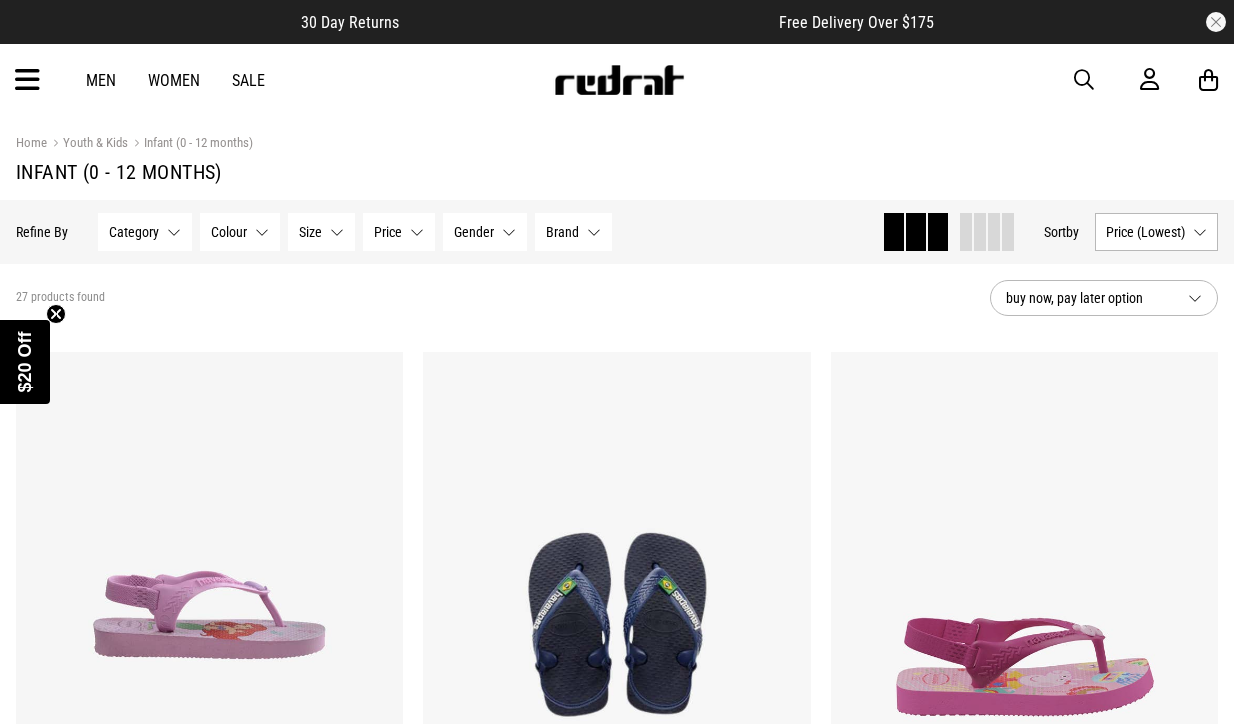 scroll, scrollTop: 0, scrollLeft: 0, axis: both 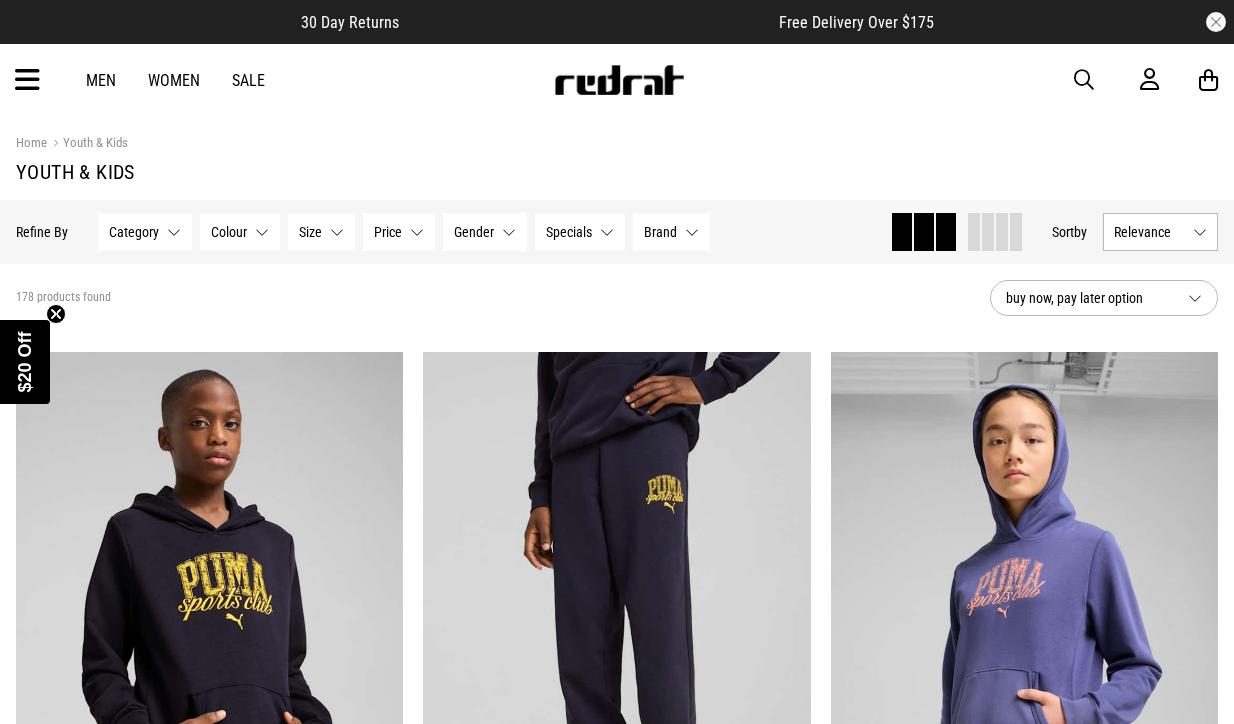click on "Category" at bounding box center [134, 232] 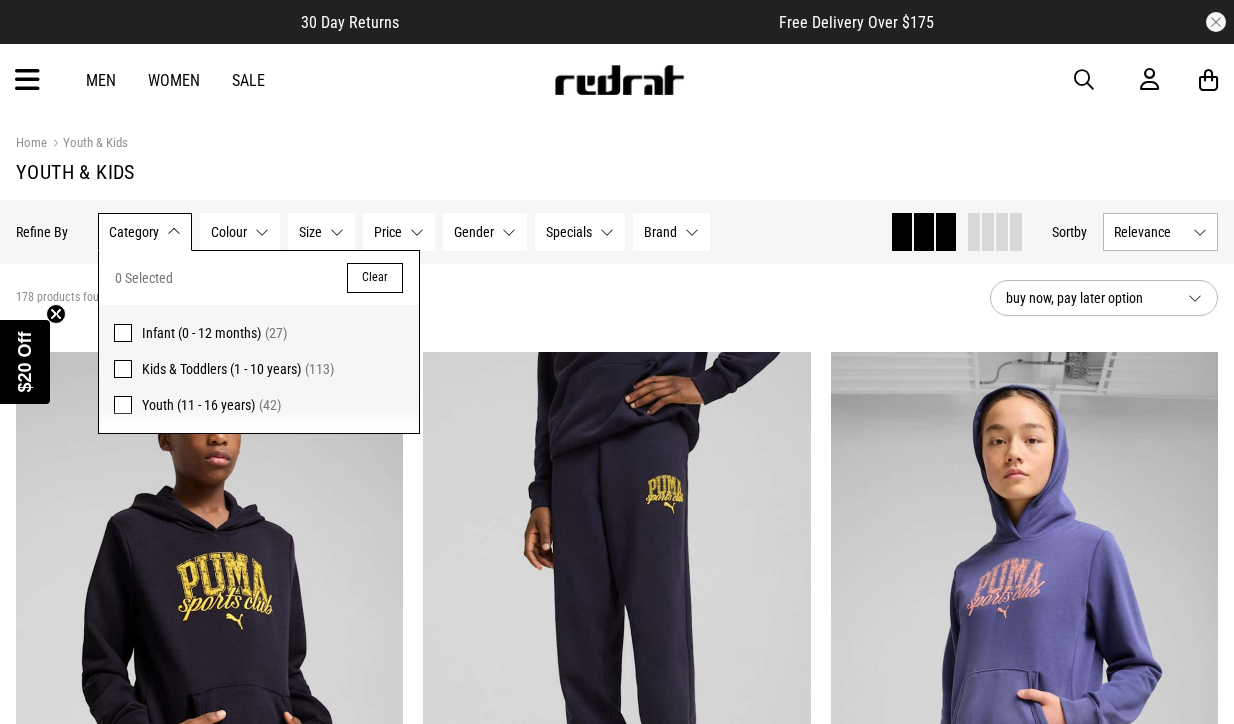 scroll, scrollTop: 0, scrollLeft: 0, axis: both 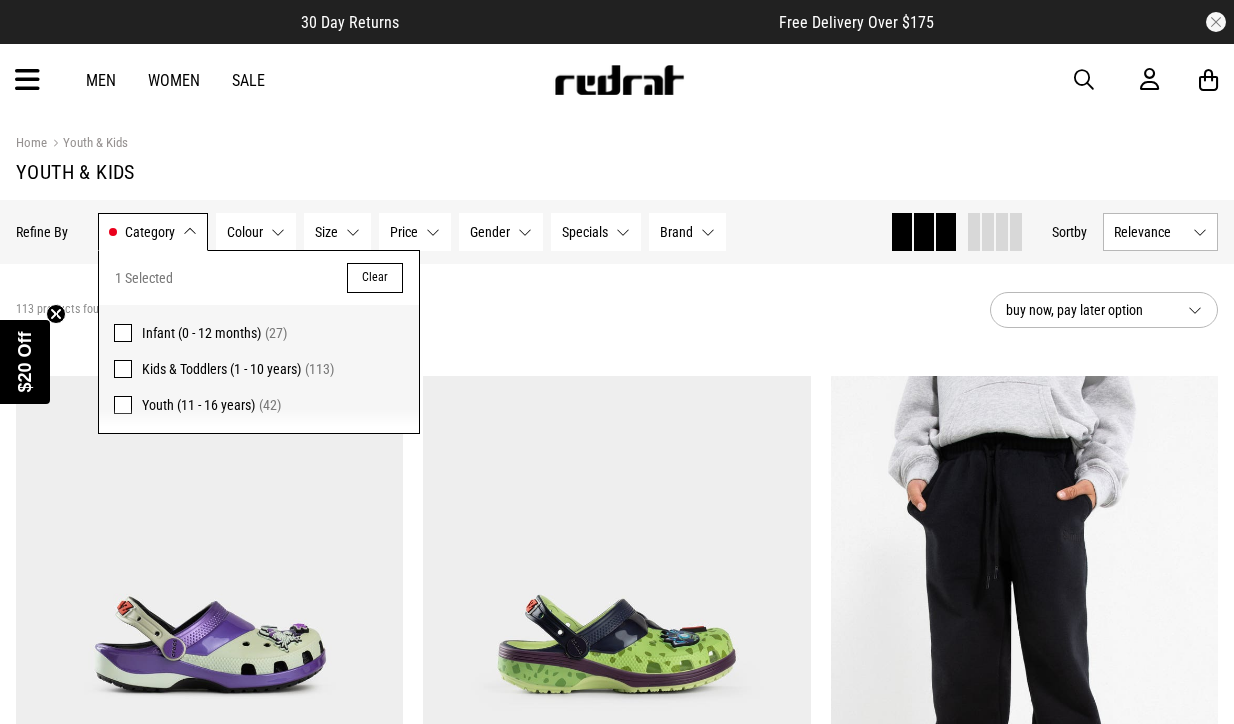 click on "Size" at bounding box center (326, 232) 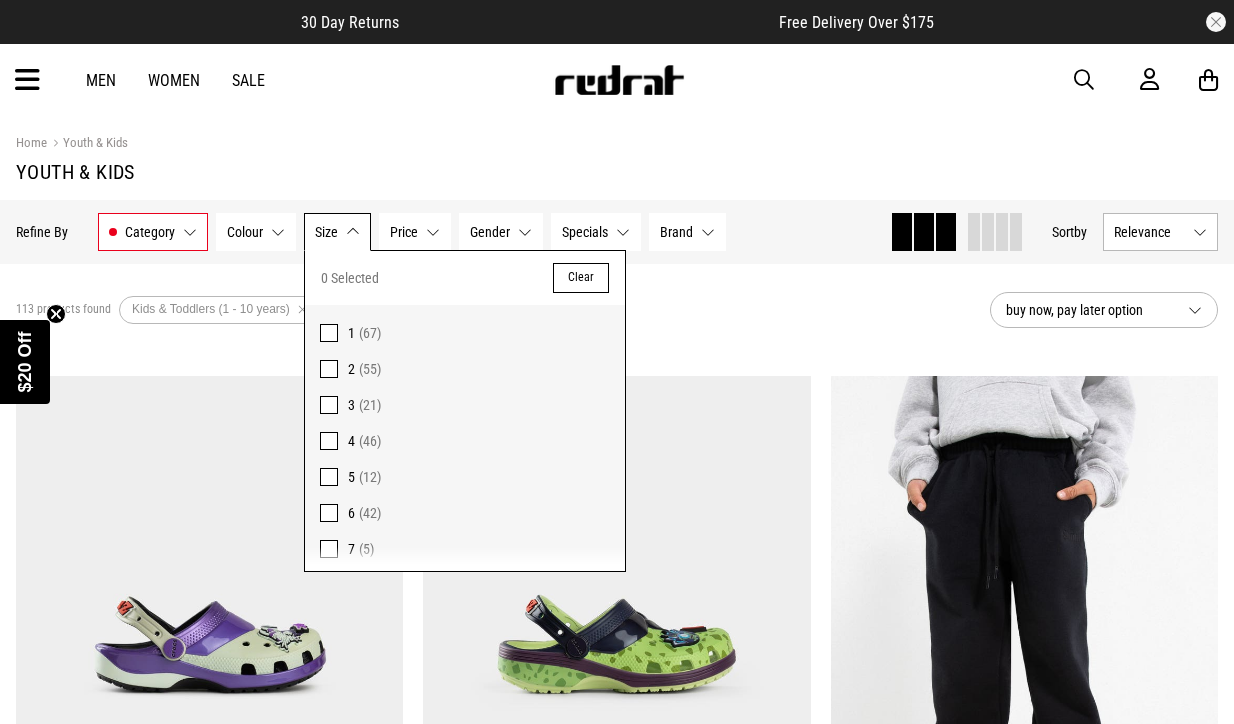 click on "2 (55)" at bounding box center (465, 369) 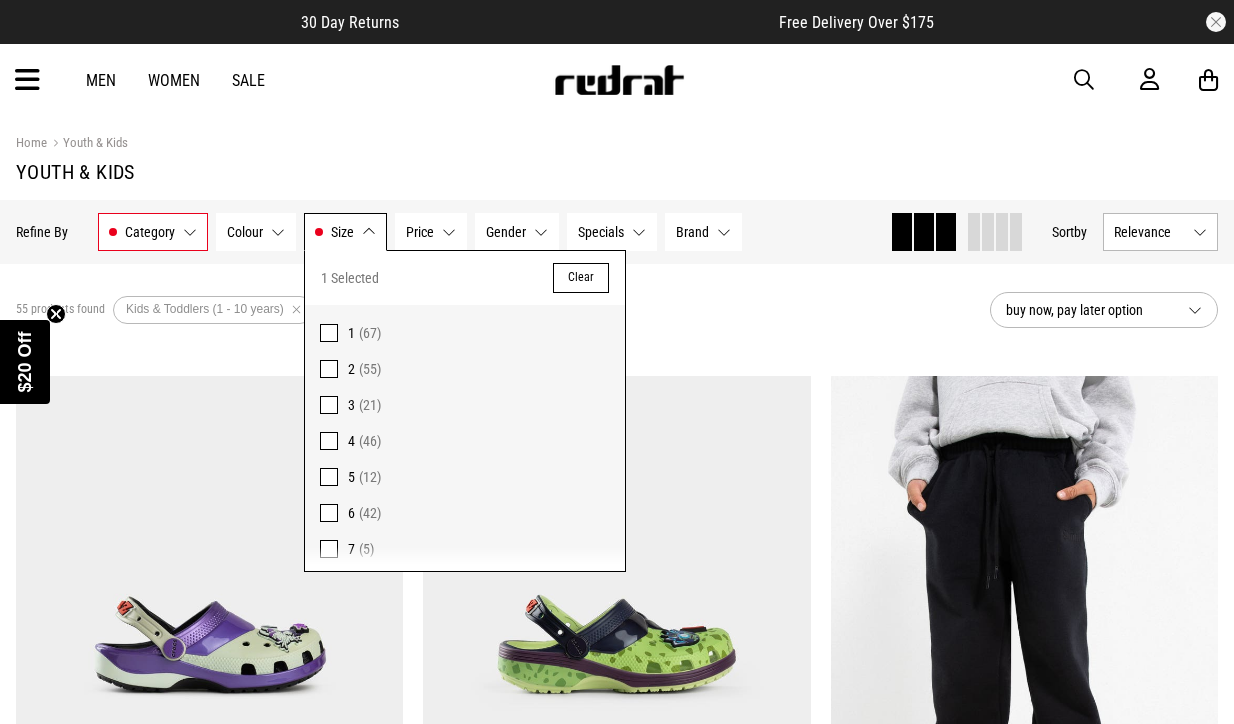 click on "1 (67)" at bounding box center [465, 328] 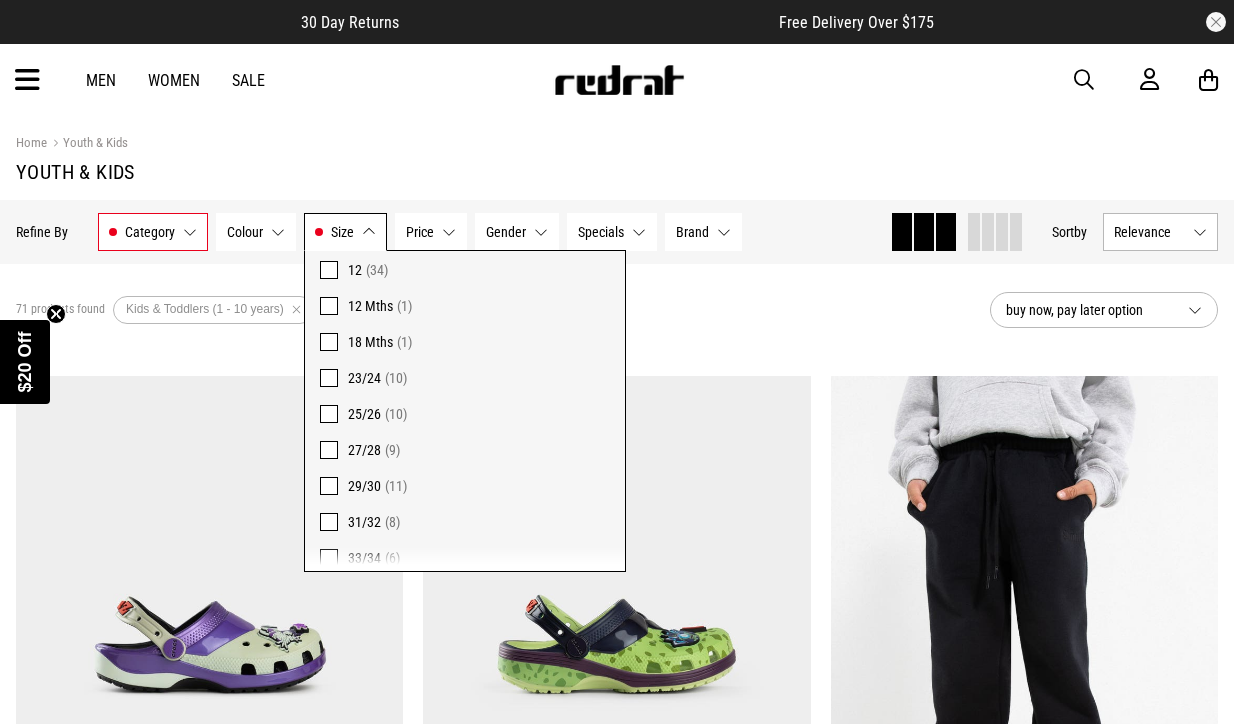 scroll, scrollTop: 356, scrollLeft: 0, axis: vertical 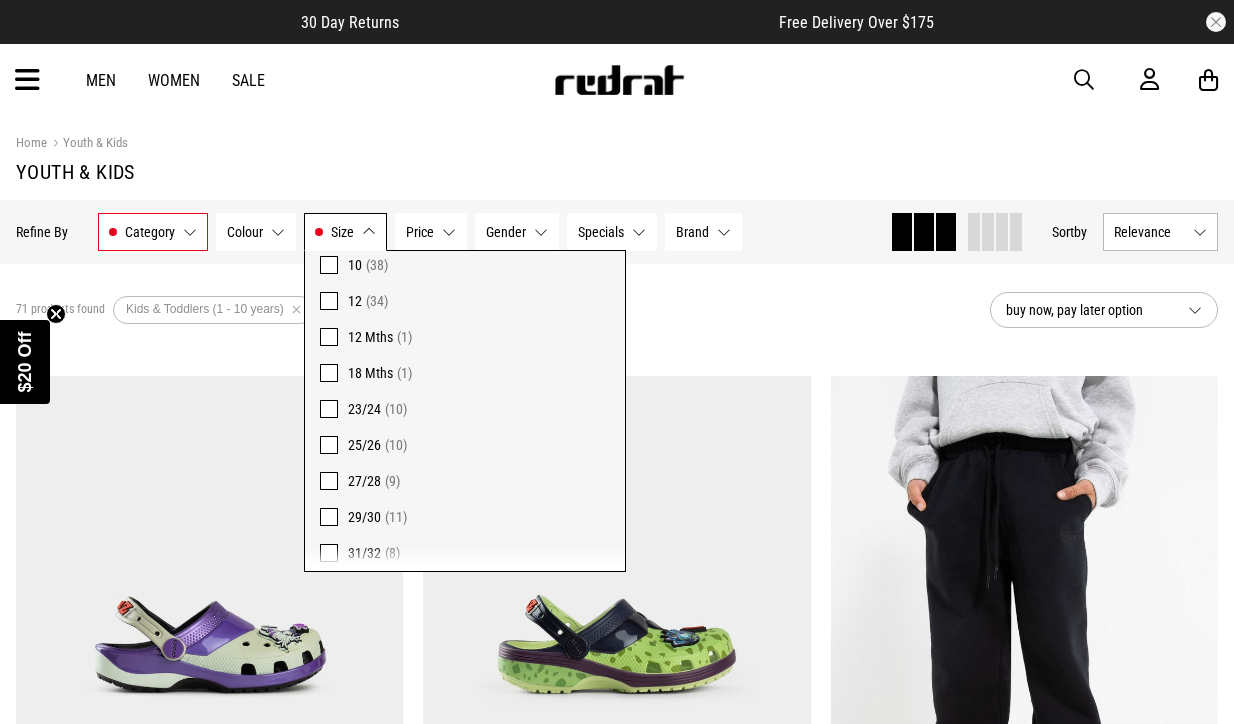 click on "18 Mths (1)" at bounding box center [465, 373] 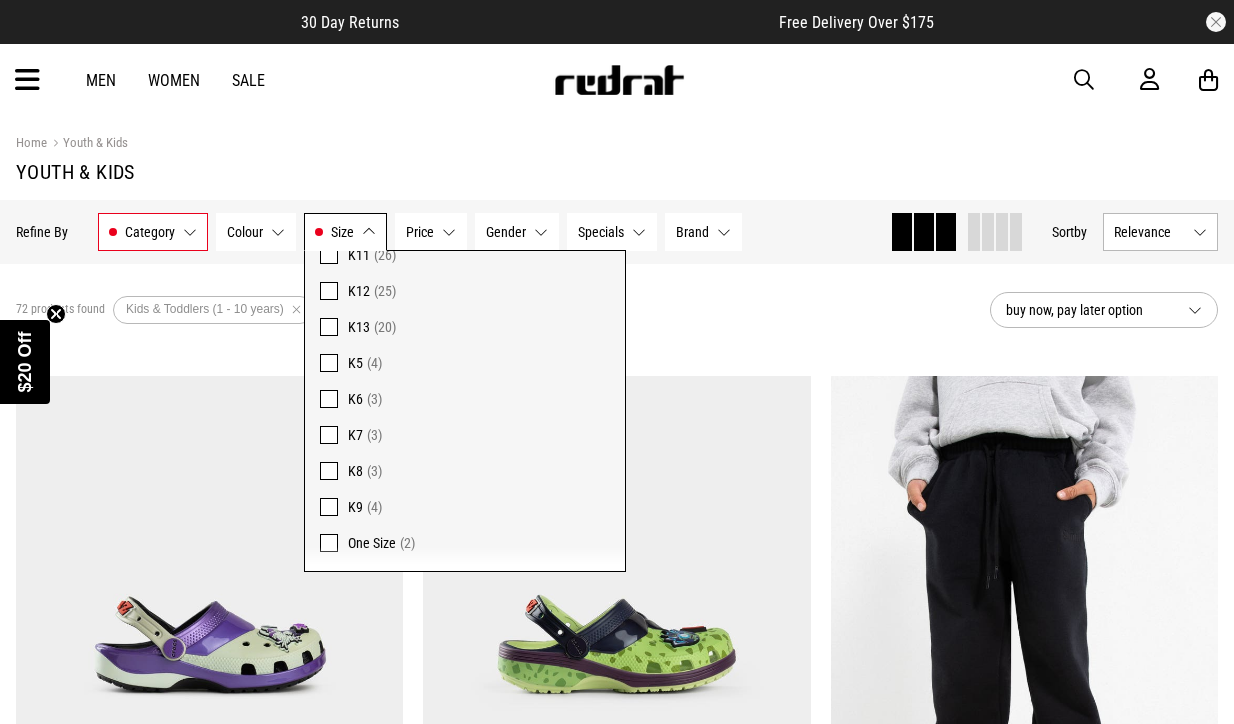 scroll, scrollTop: 797, scrollLeft: 0, axis: vertical 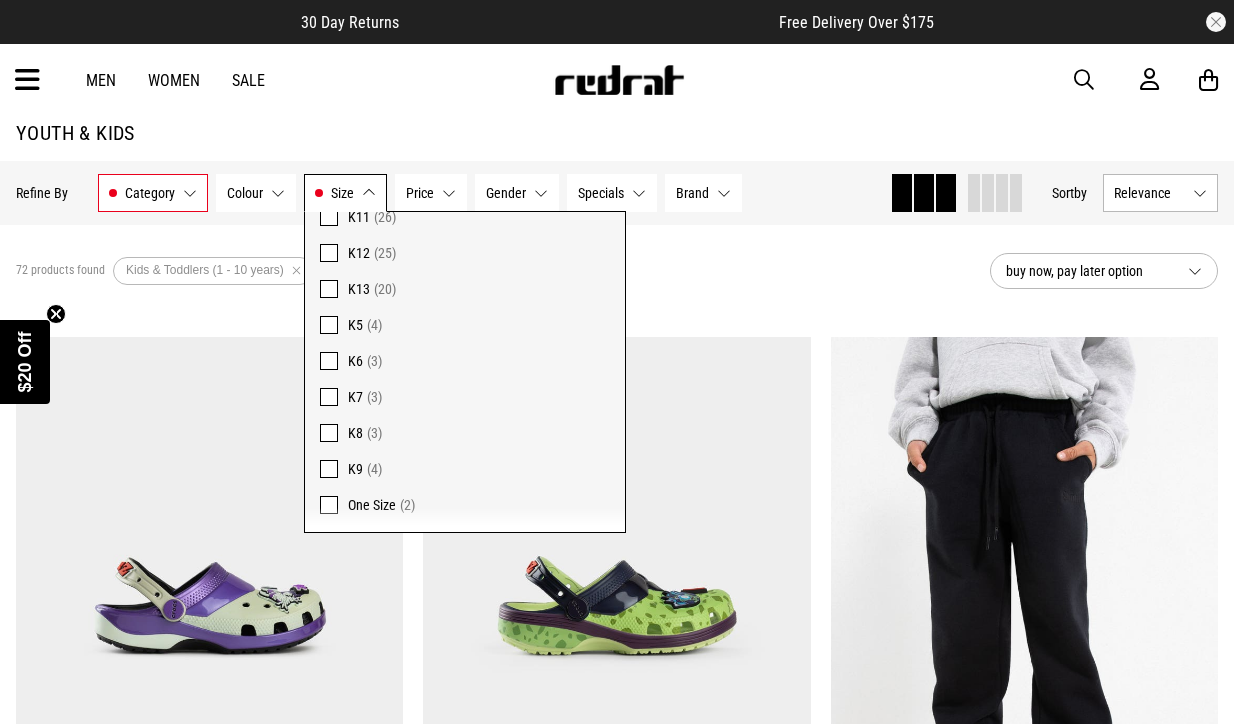 click on "Hide   Refine s   Refine By      Filters  Category  Kids & Toddlers (1 - 10 years)   Category  1 Selected  Clear  Infant (0 - 12 months) (2) Kids & Toddlers (1 - 10 years) (72) Youth (11 - 16 years) (1) Colour  None selected   Colour  0 Selected  Clear  Beige (3) Black (25) Blue (8) Brown (5) Green (3) Grey (6) Multi (6) Pink (6) Purple (1) White (8) Yellow (1) Size  1, 2, 18 Mths   Size  3 Selected  Clear  1 (67) 2 (55) 3 (21) 4 (46) 5 (12) 6 (42) 7 (5) 8 (31) 10 (38) 12 (34) 12 Mths (1) 18 Mths (1) 23/24 (10) 25/26 (10) 27/28 (9) 29/30 (11) 31/32 (8) 33/34 (6) 35/36 (3) K10 (3) K11 (26) K12 (25) K13 (20) K5 (4) K6 (3) K7 (3) K8 (3) K9 (4) One Size (2) Price  None selected   Price  0 Selected  Clear  $0 - $10 (5) $100 - $150 (5) $11 - $20 (6) $21 - $30 (9) $30 - $50 (8) $50 - $100 (39) Gender  None selected   Gender  0 Selected  Clear  Youth & Kids (72) Specials  None selected   Specials  0 Selected  Clear  30% Off - Selected Jackets (1) Brand  None selected   Brand  0 Selected  Clear  adidas (2) Champion" at bounding box center (617, 193) 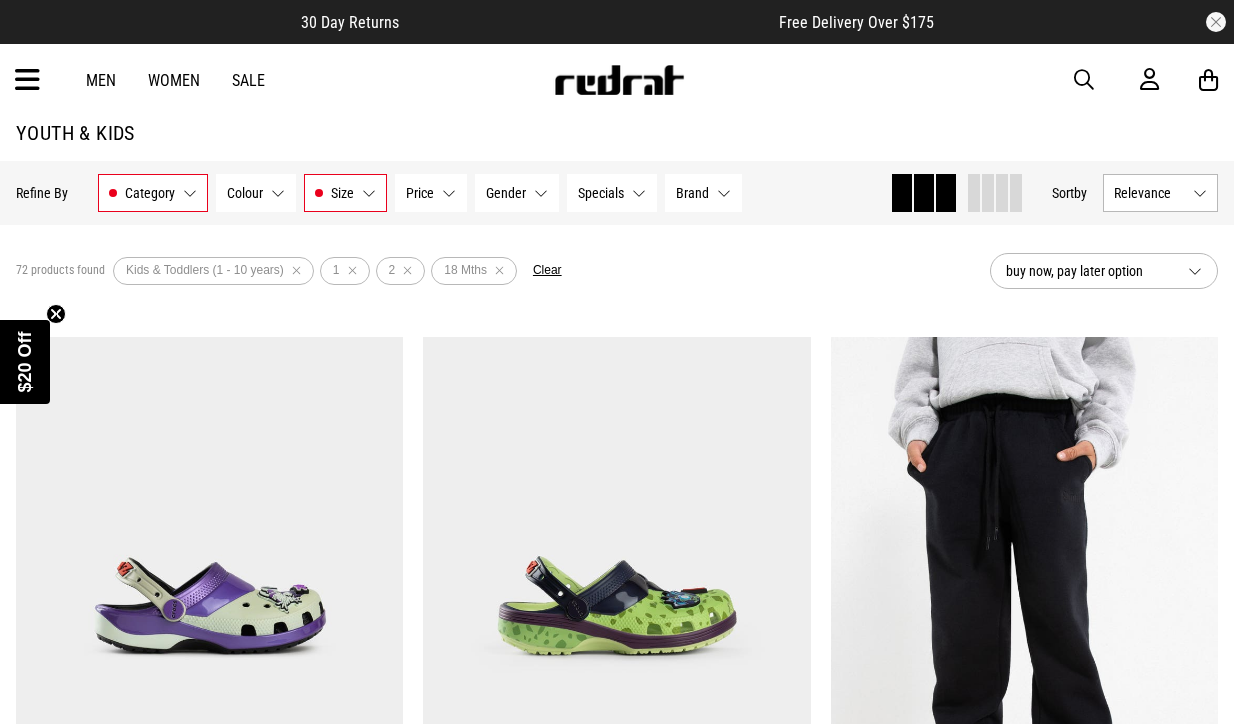 click on "Relevance" at bounding box center (1160, 193) 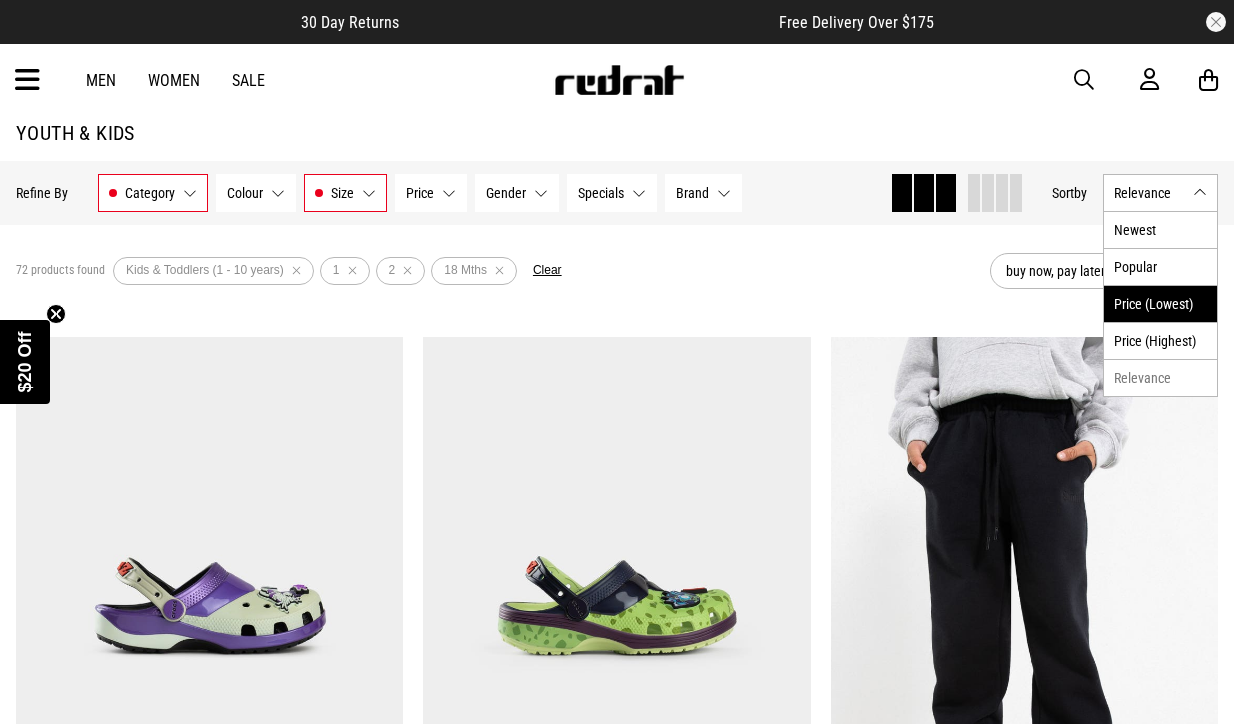 click on "Price (Lowest)" at bounding box center (1160, 303) 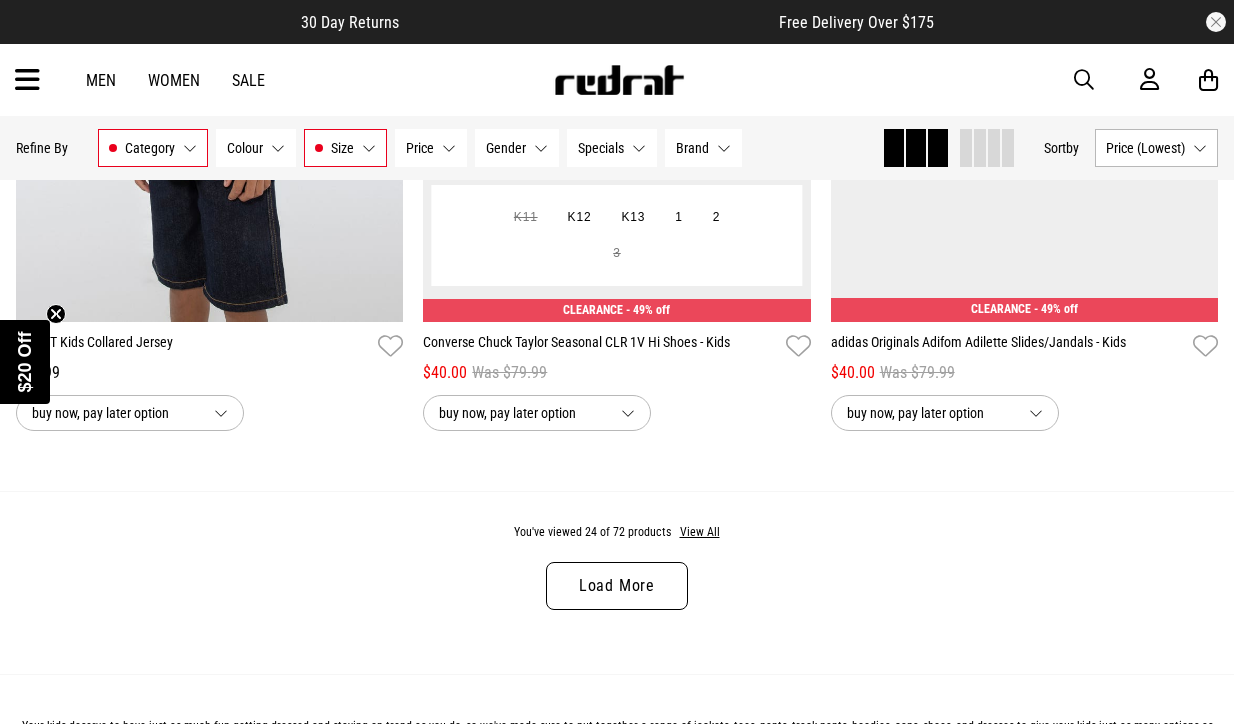 scroll, scrollTop: 5504, scrollLeft: 0, axis: vertical 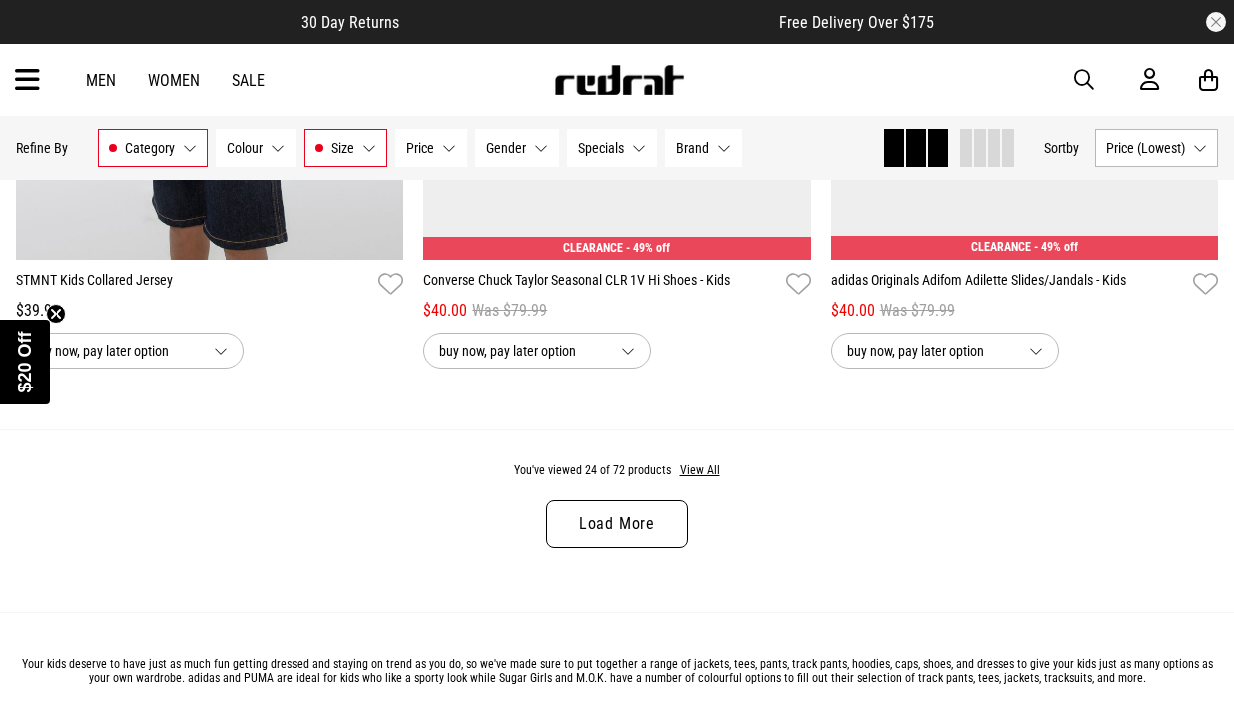 click on "Load More" at bounding box center (617, 524) 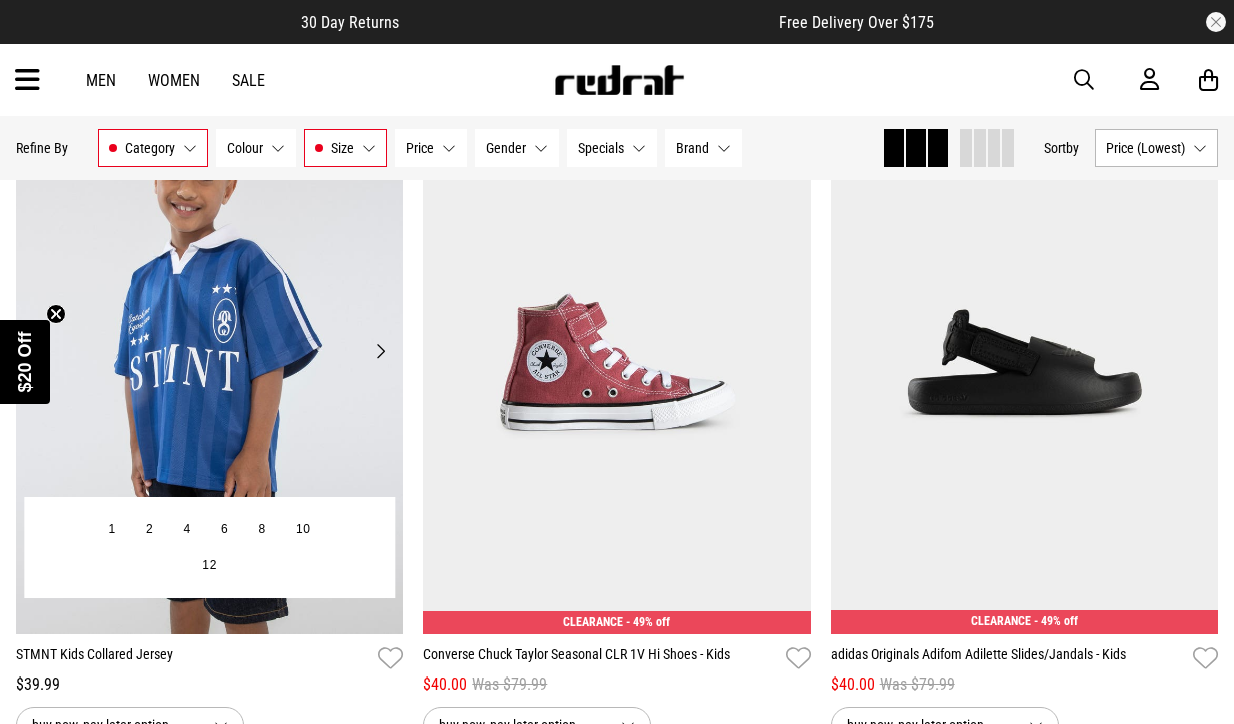 scroll, scrollTop: 5126, scrollLeft: 0, axis: vertical 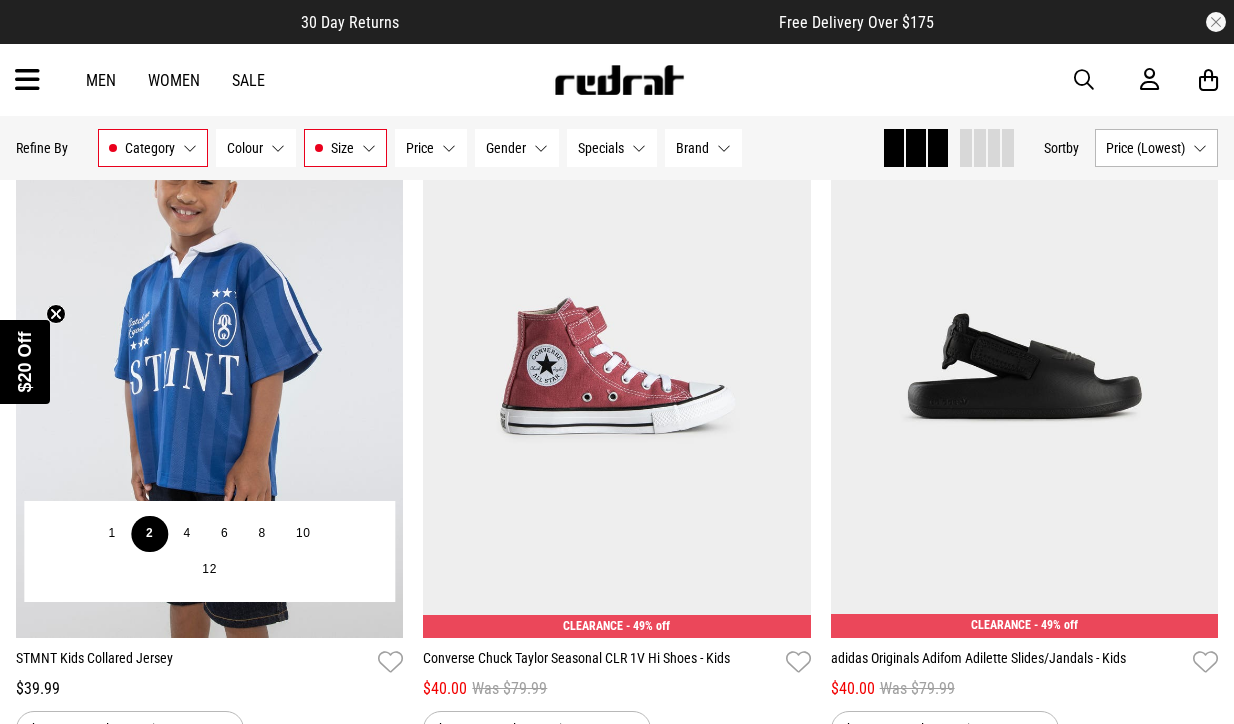 click on "2" at bounding box center (149, 534) 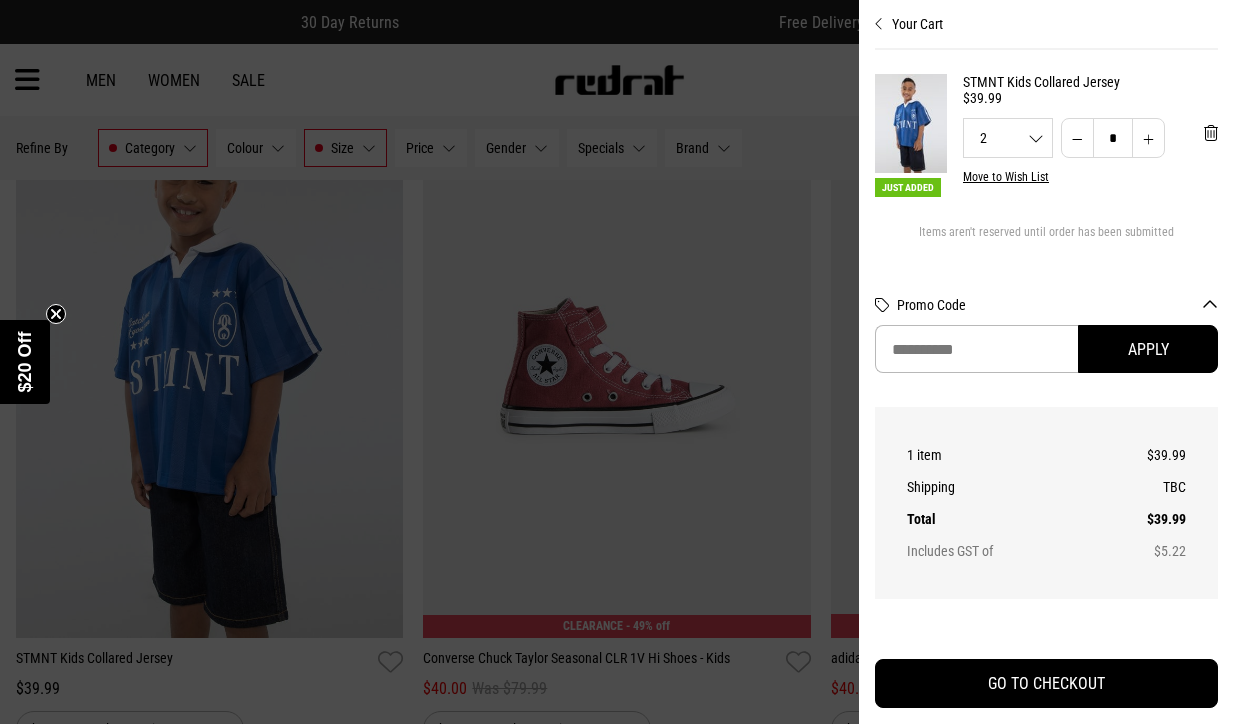 click at bounding box center [617, 362] 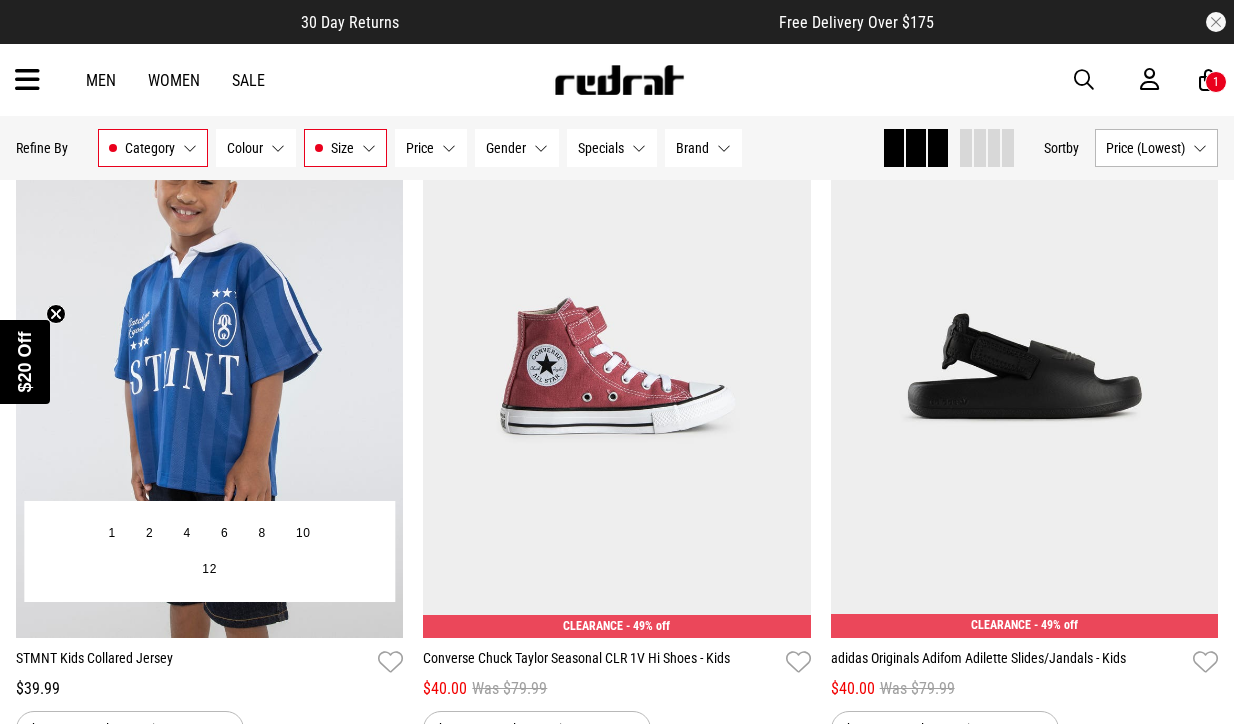 click on "STMNT Kids Collared Jersey" at bounding box center (193, 662) 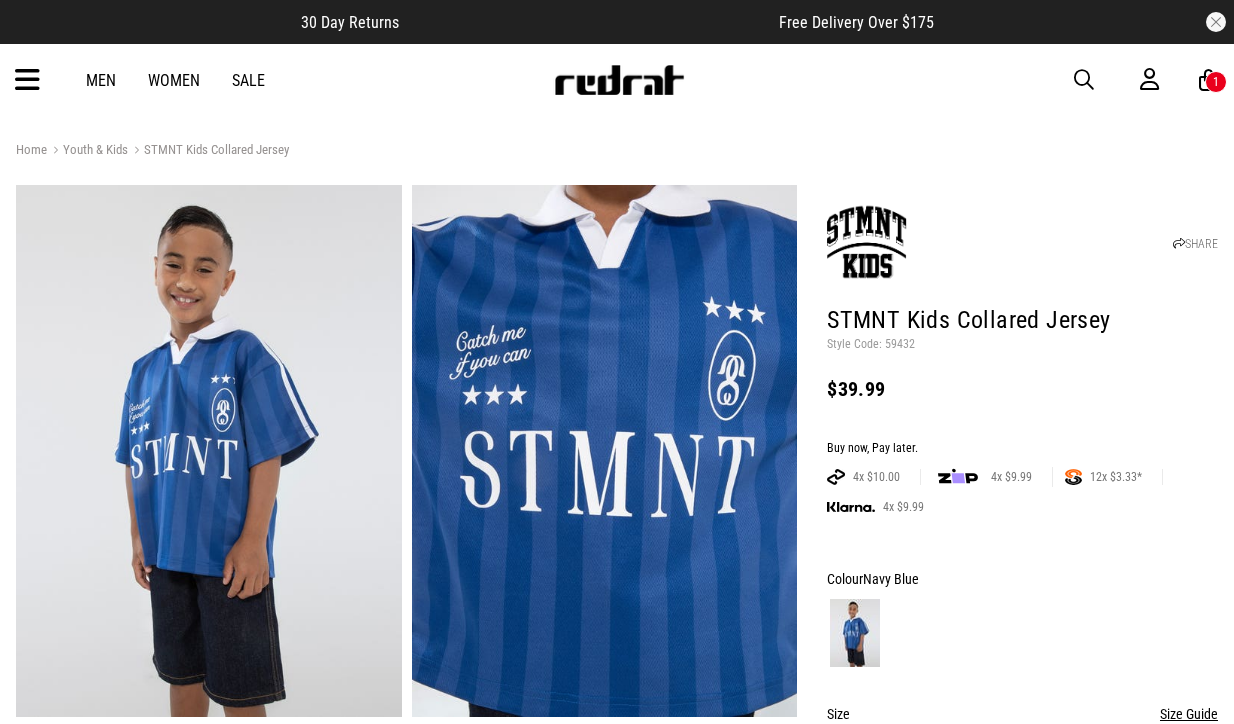 scroll, scrollTop: 0, scrollLeft: 0, axis: both 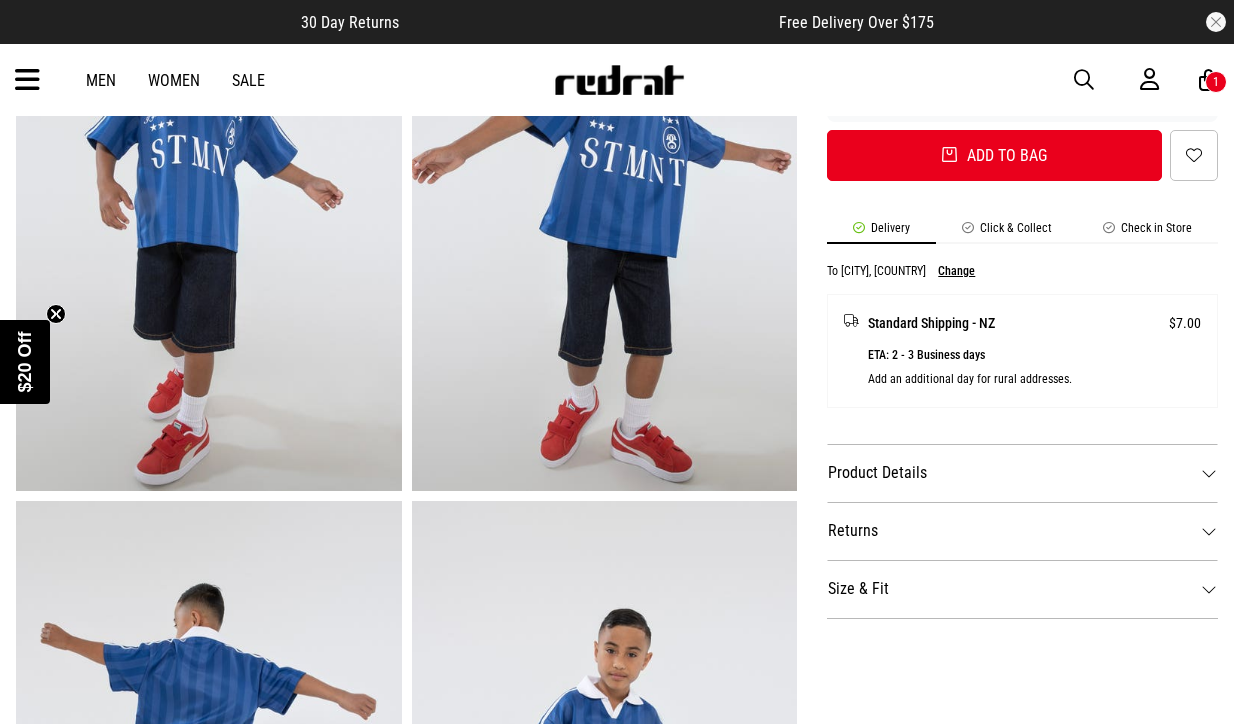 click on "Product Details" at bounding box center [1022, 473] 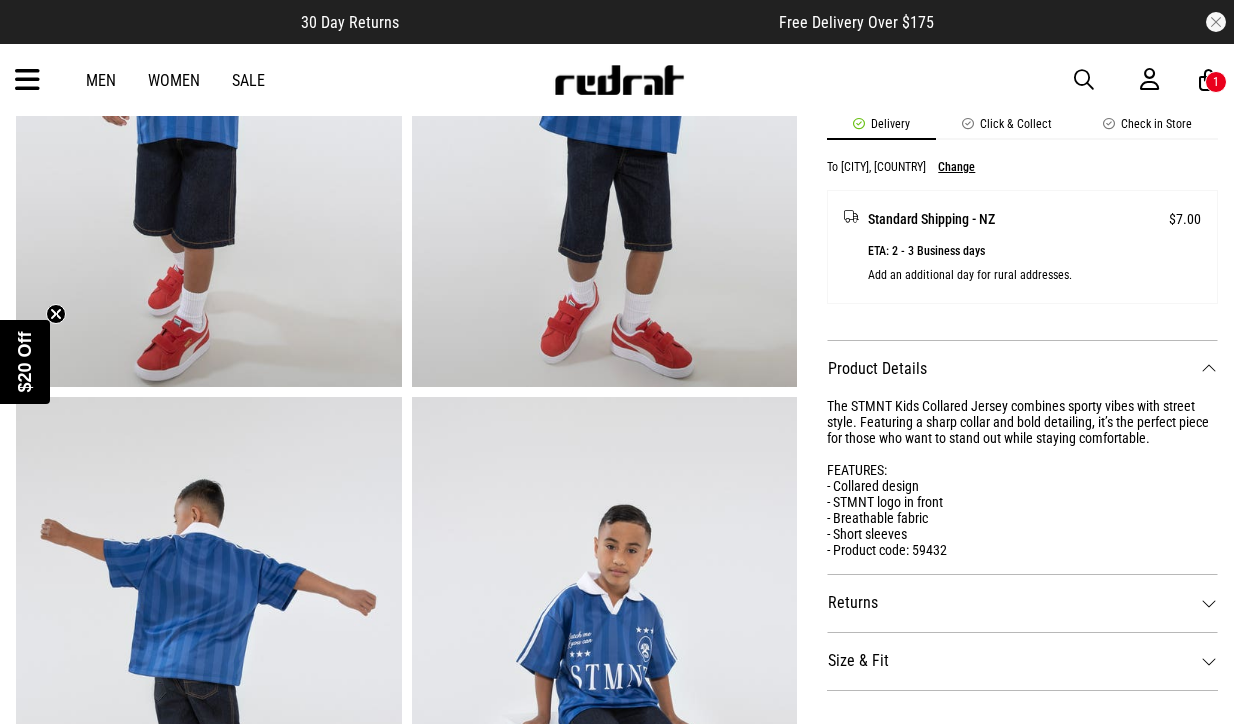 scroll, scrollTop: 873, scrollLeft: 0, axis: vertical 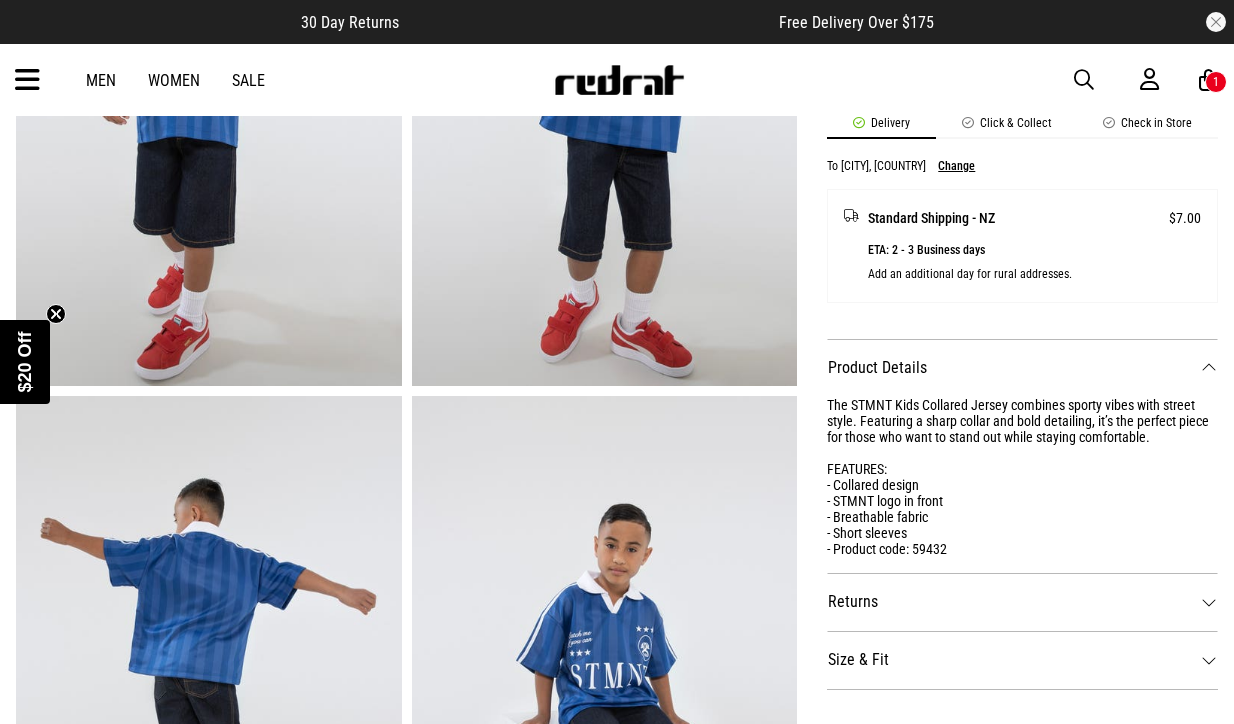 click on "Size & Fit" at bounding box center [1022, 660] 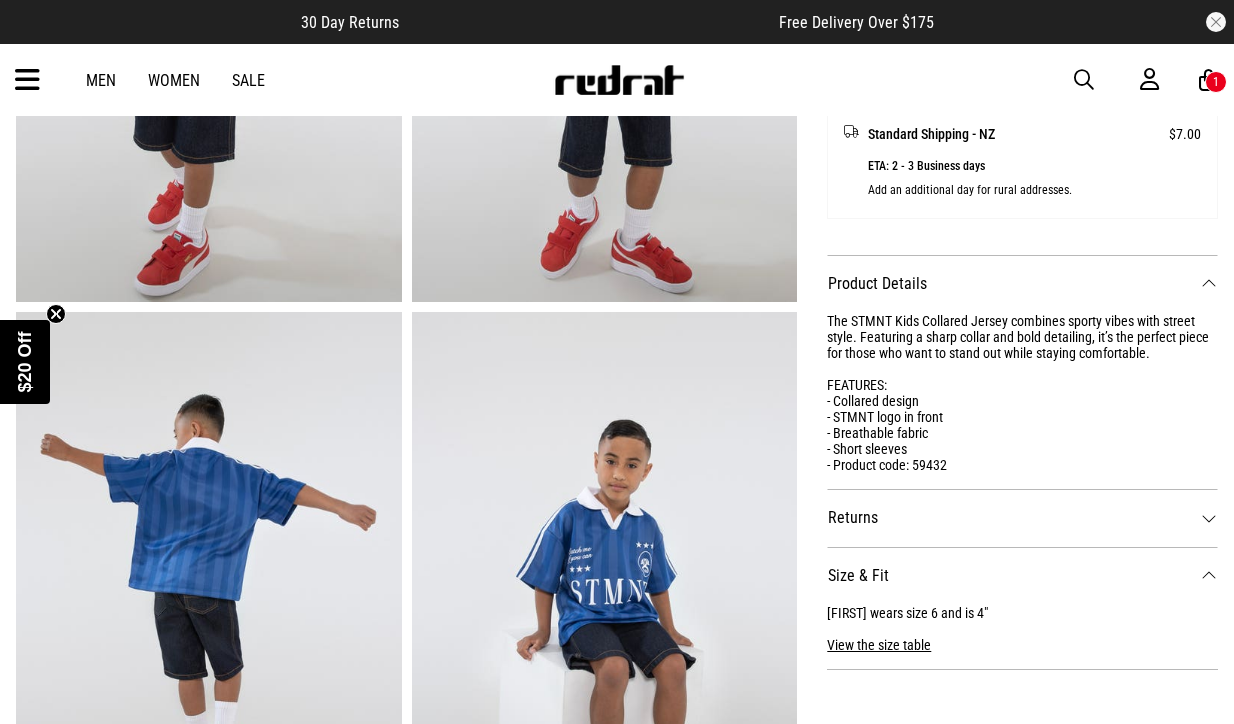 scroll, scrollTop: 964, scrollLeft: 0, axis: vertical 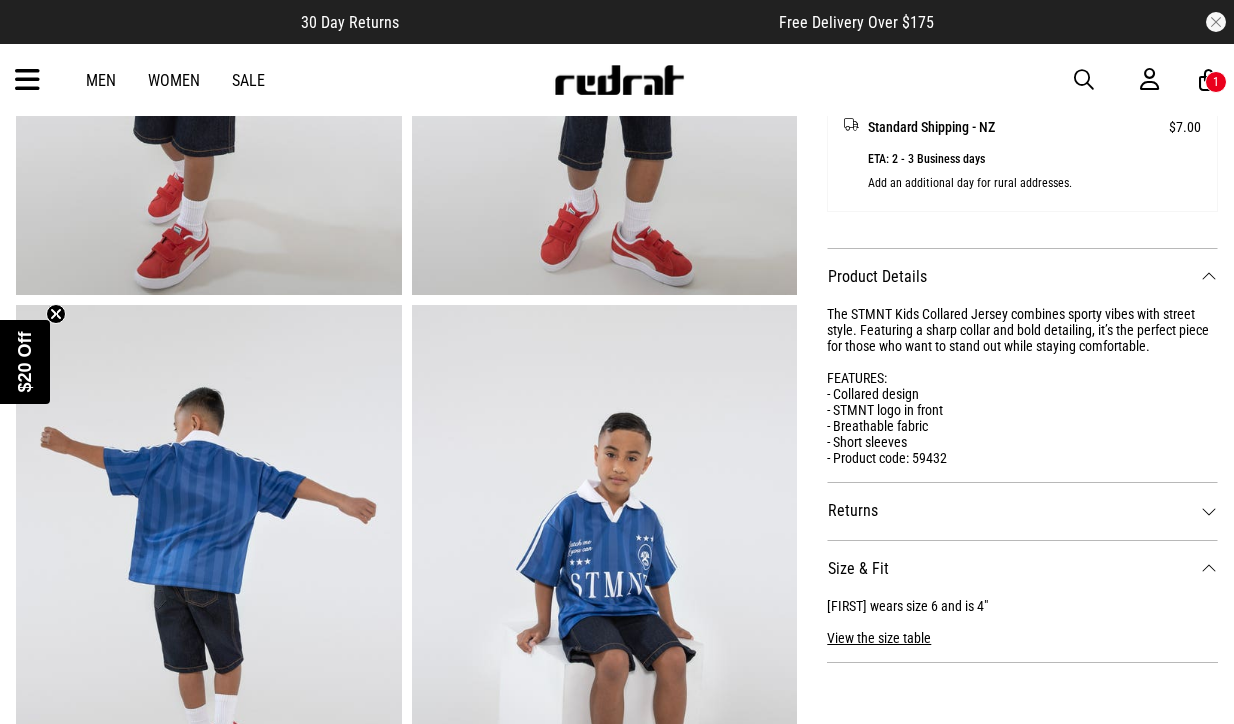 click on "View the size table" at bounding box center (879, 630) 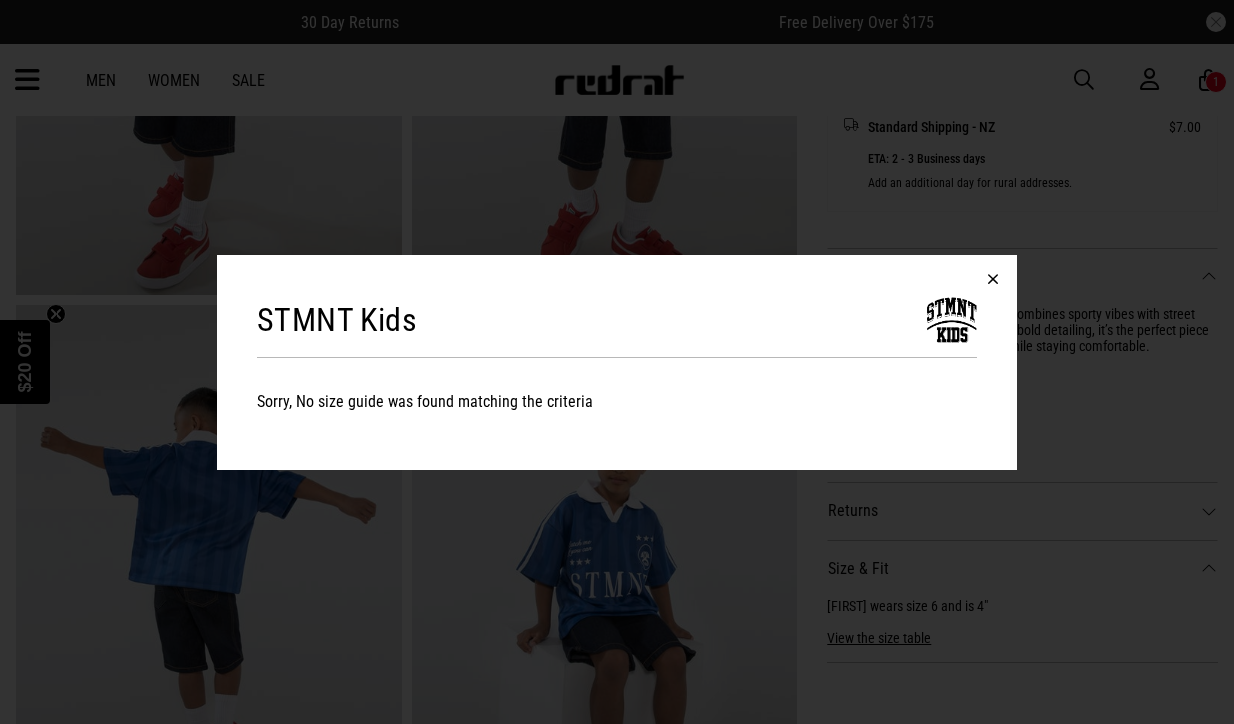 click at bounding box center (993, 279) 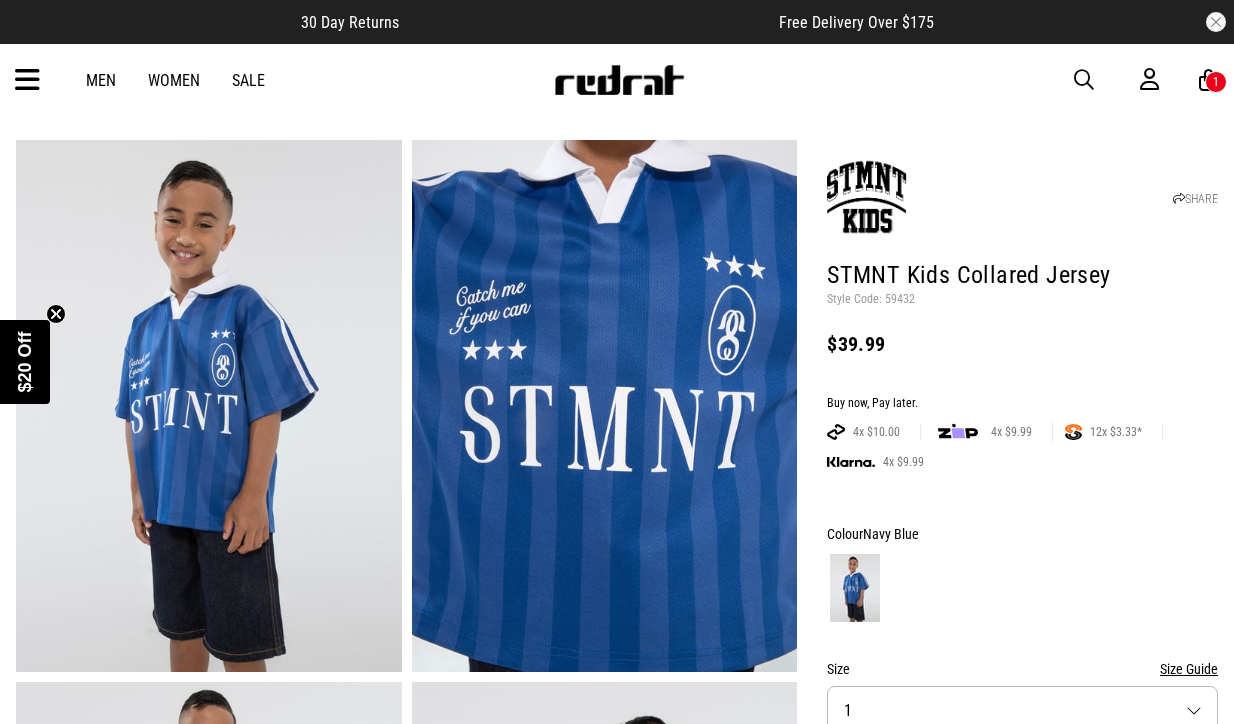 scroll, scrollTop: 42, scrollLeft: 0, axis: vertical 